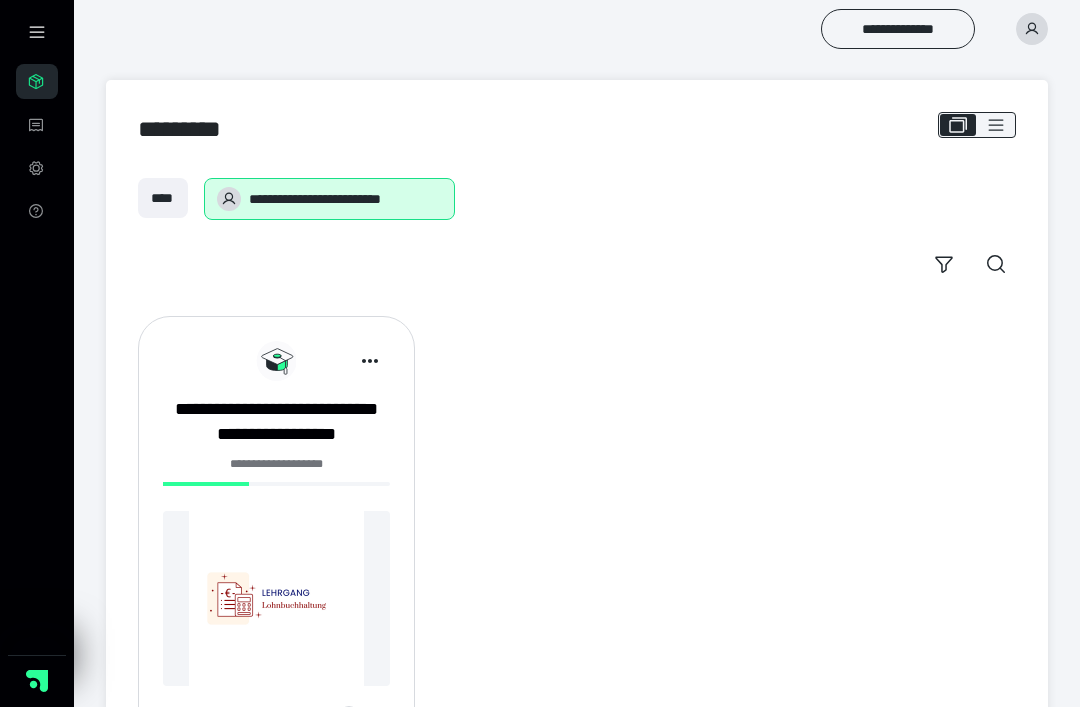 scroll, scrollTop: 0, scrollLeft: 0, axis: both 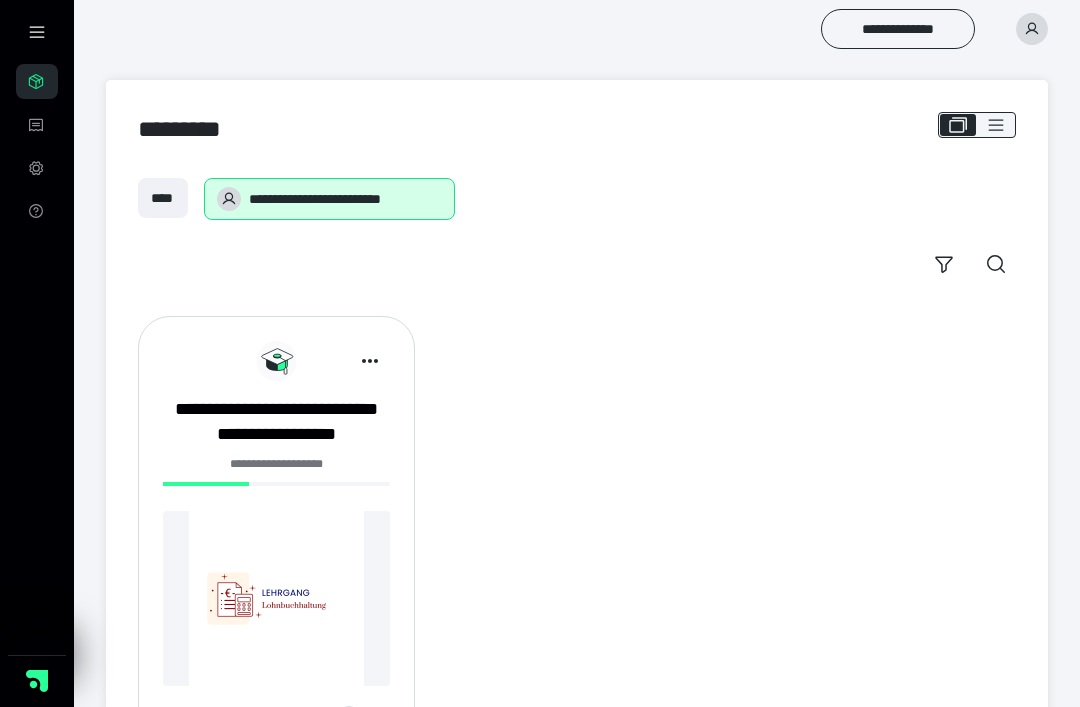 click on "**********" at bounding box center (276, 422) 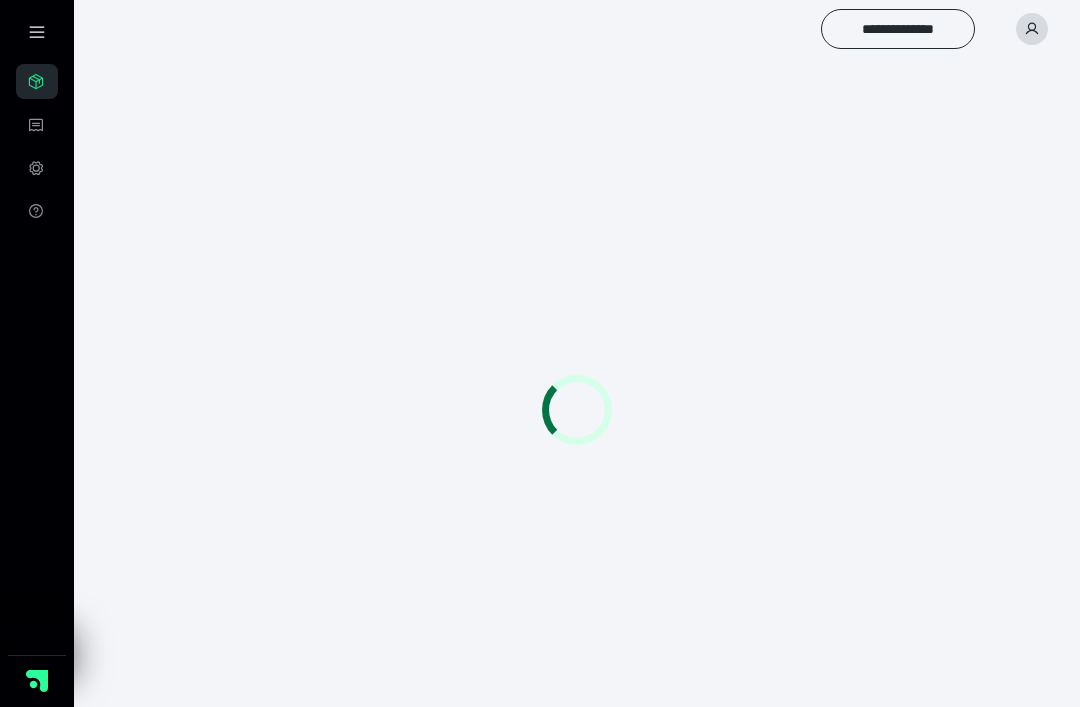 scroll, scrollTop: 0, scrollLeft: 0, axis: both 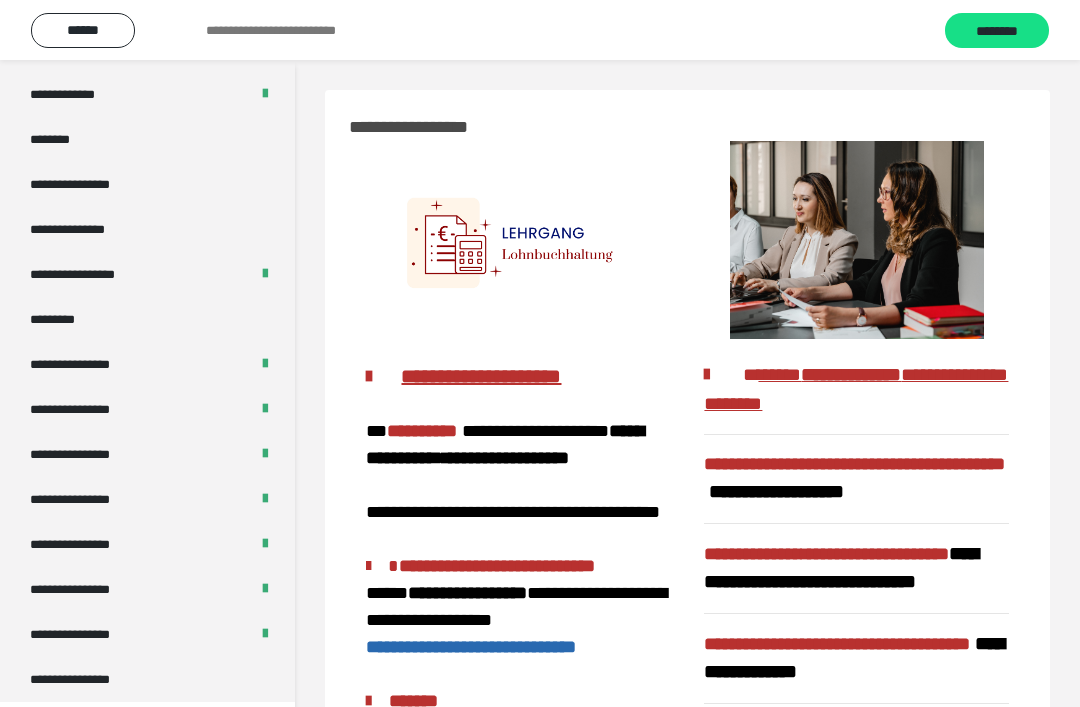 click on "**********" at bounding box center (147, 679) 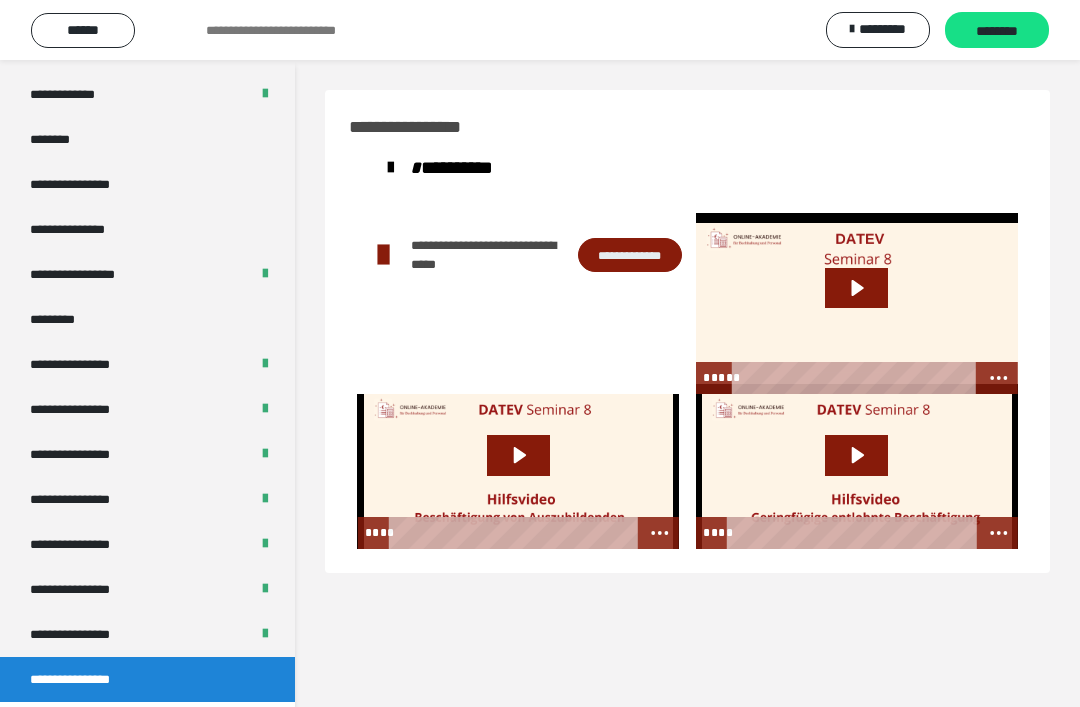 click 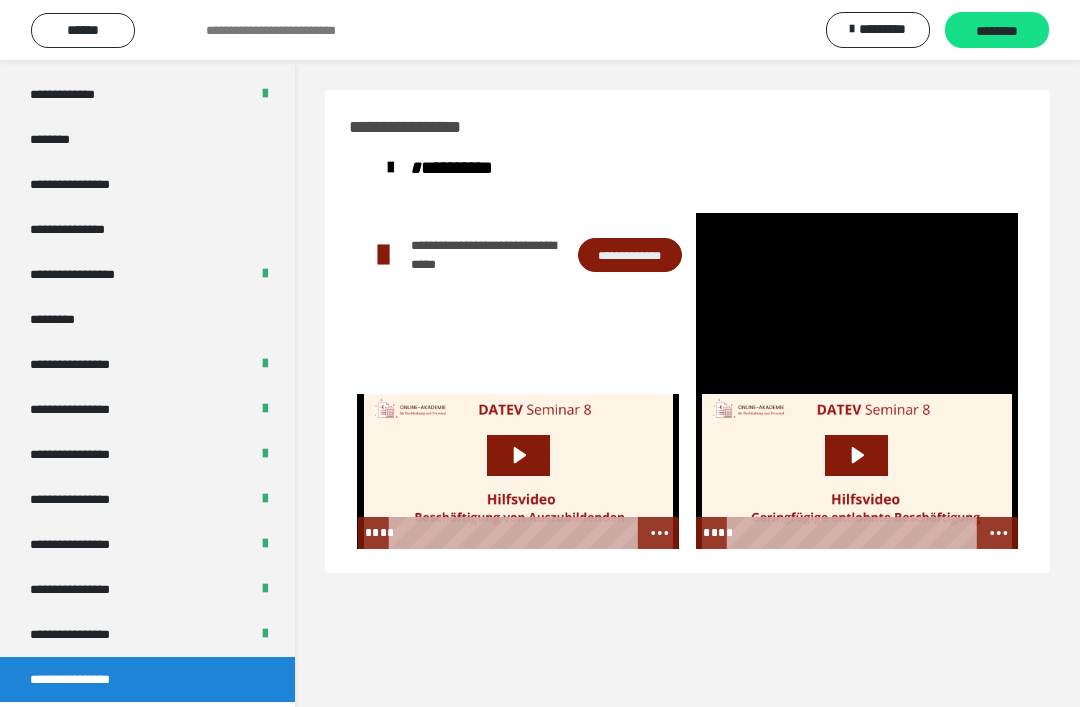 click at bounding box center [857, 303] 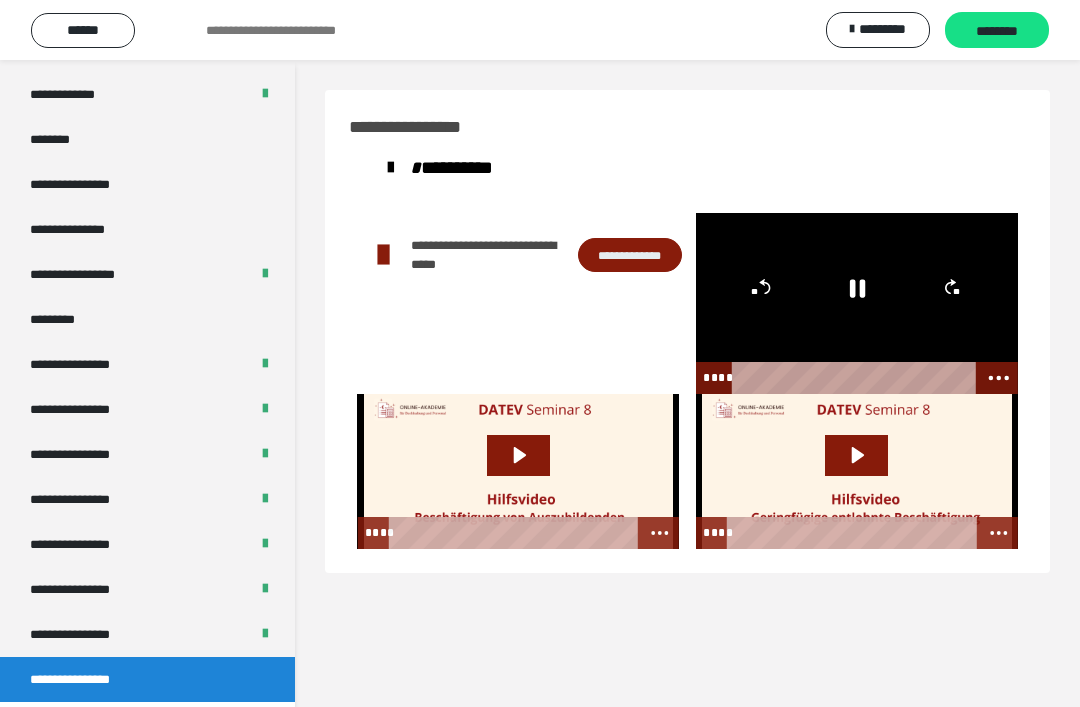 click 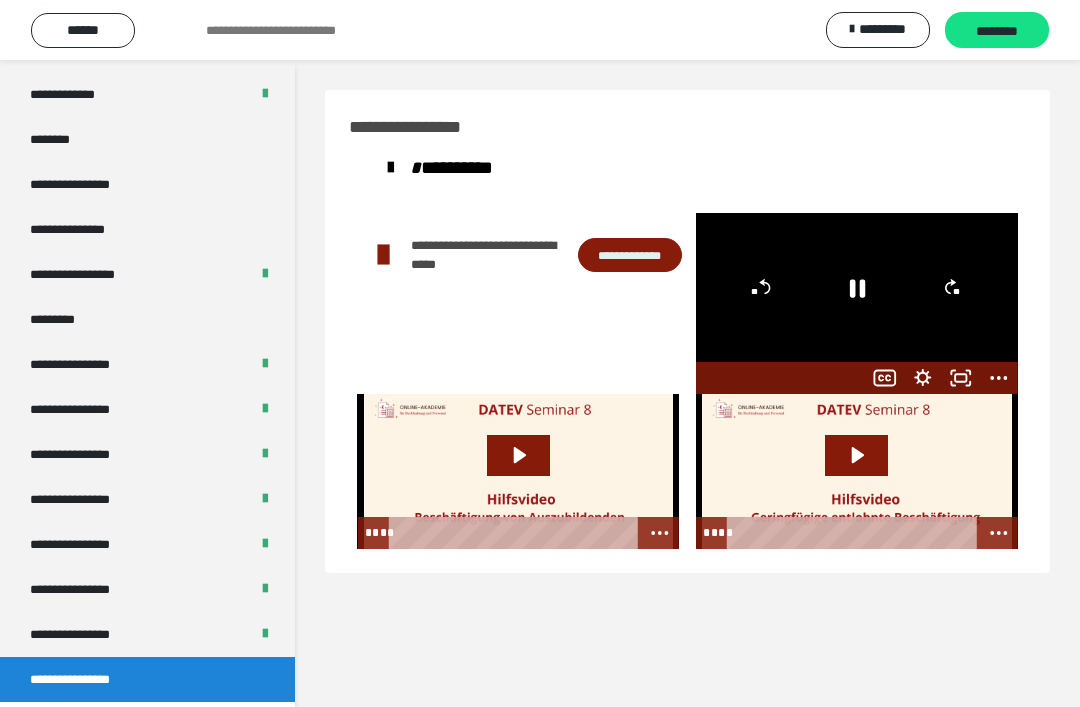 click 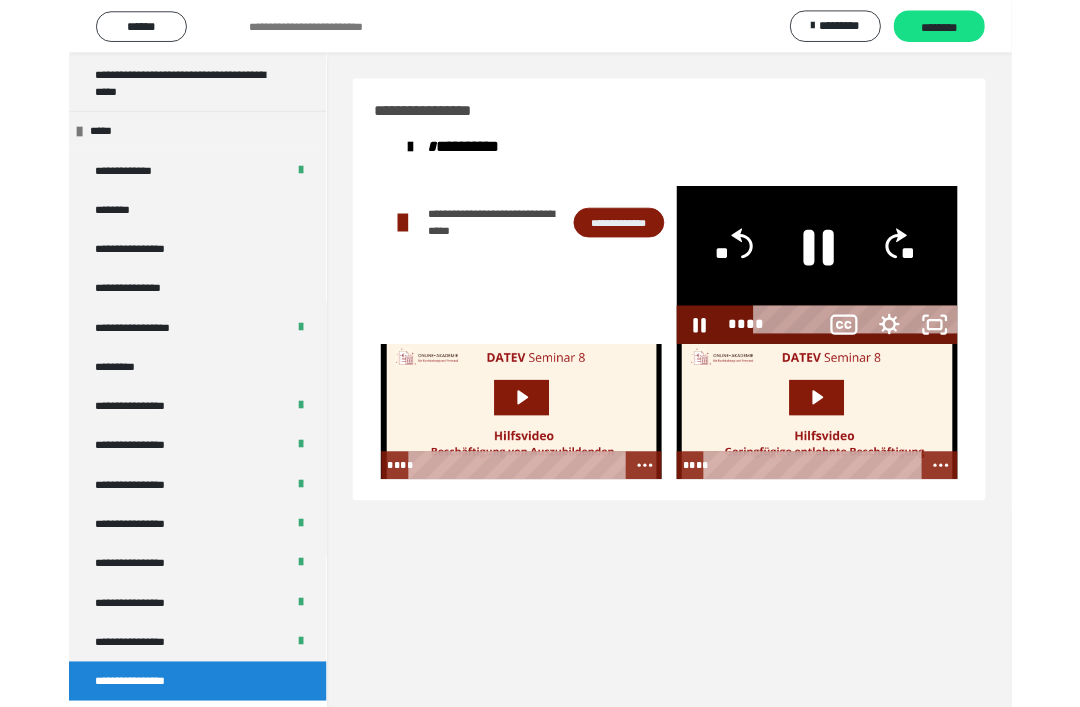 scroll, scrollTop: 2332, scrollLeft: 0, axis: vertical 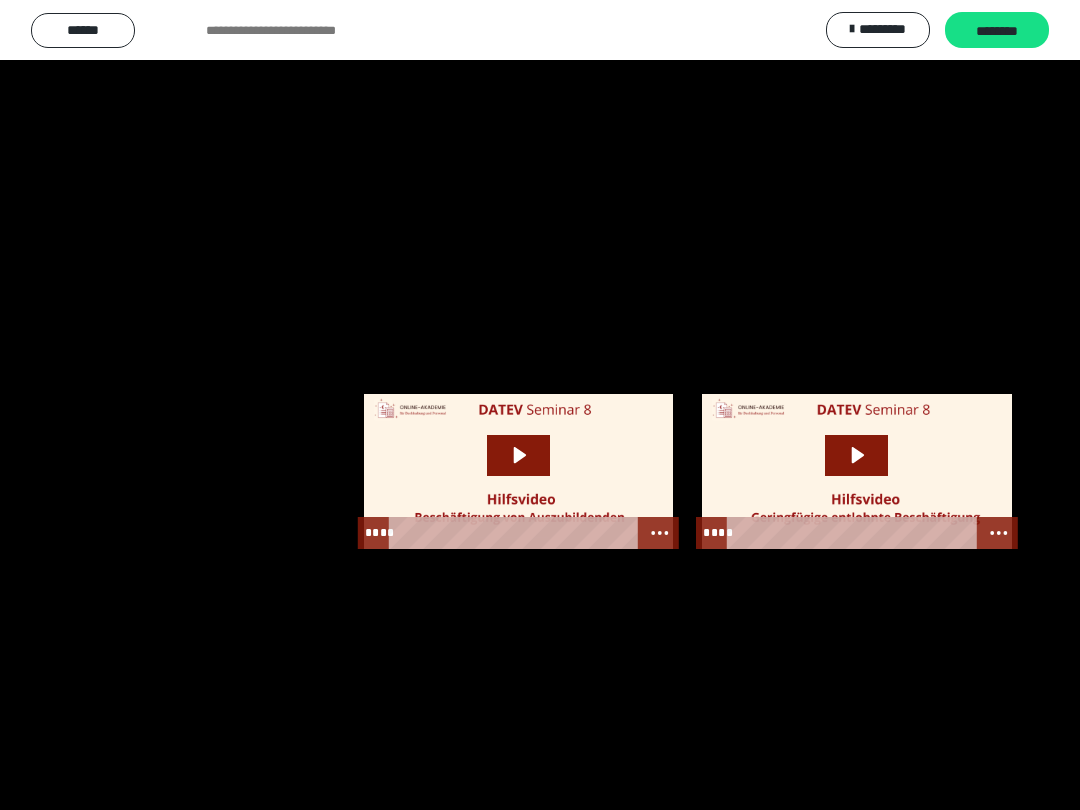 click at bounding box center [540, 405] 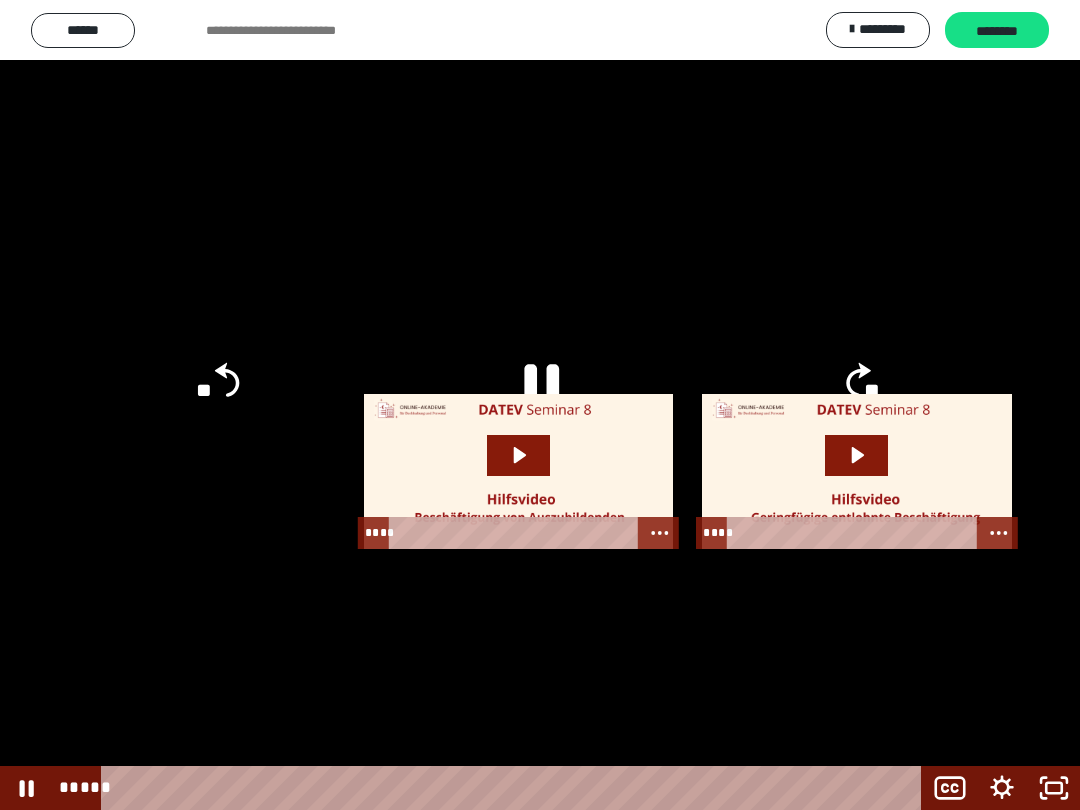 click on "**" 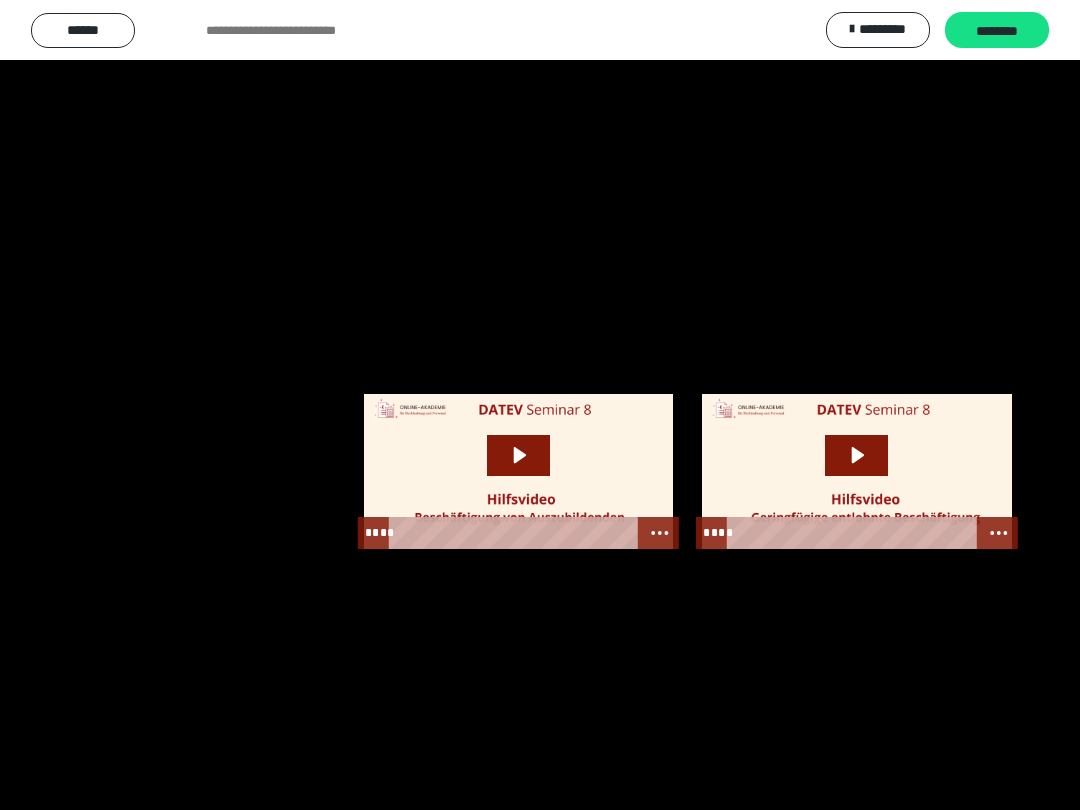click at bounding box center [540, 405] 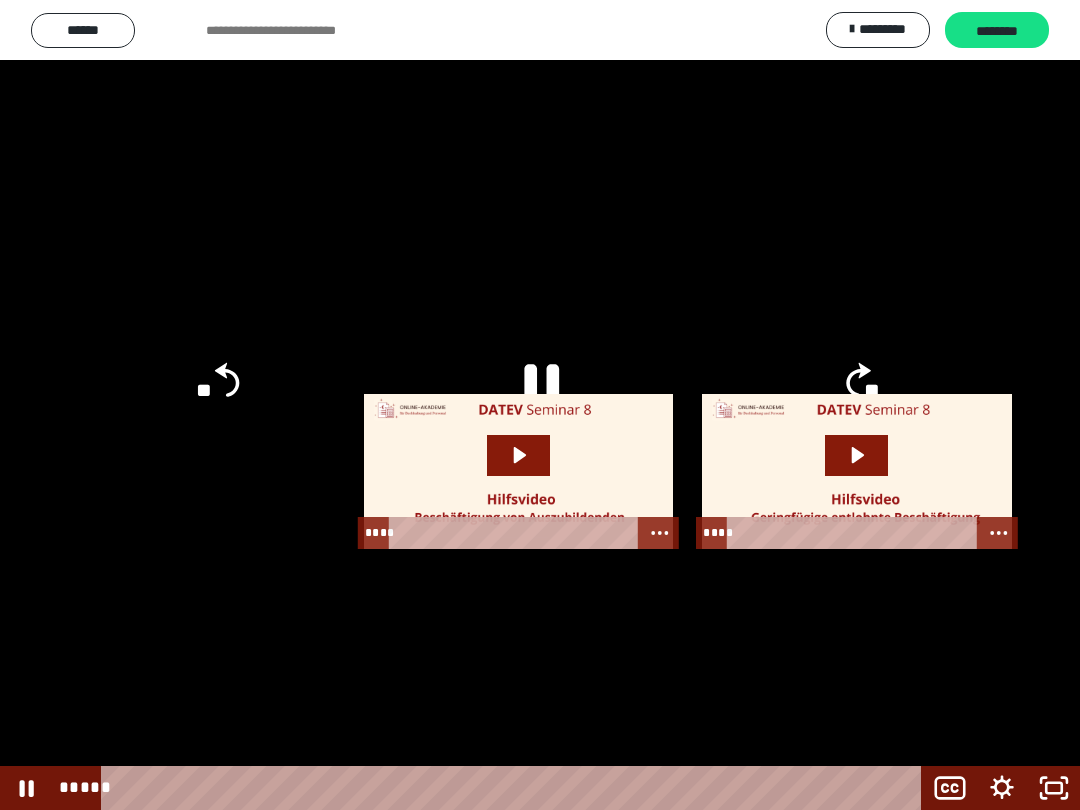 click 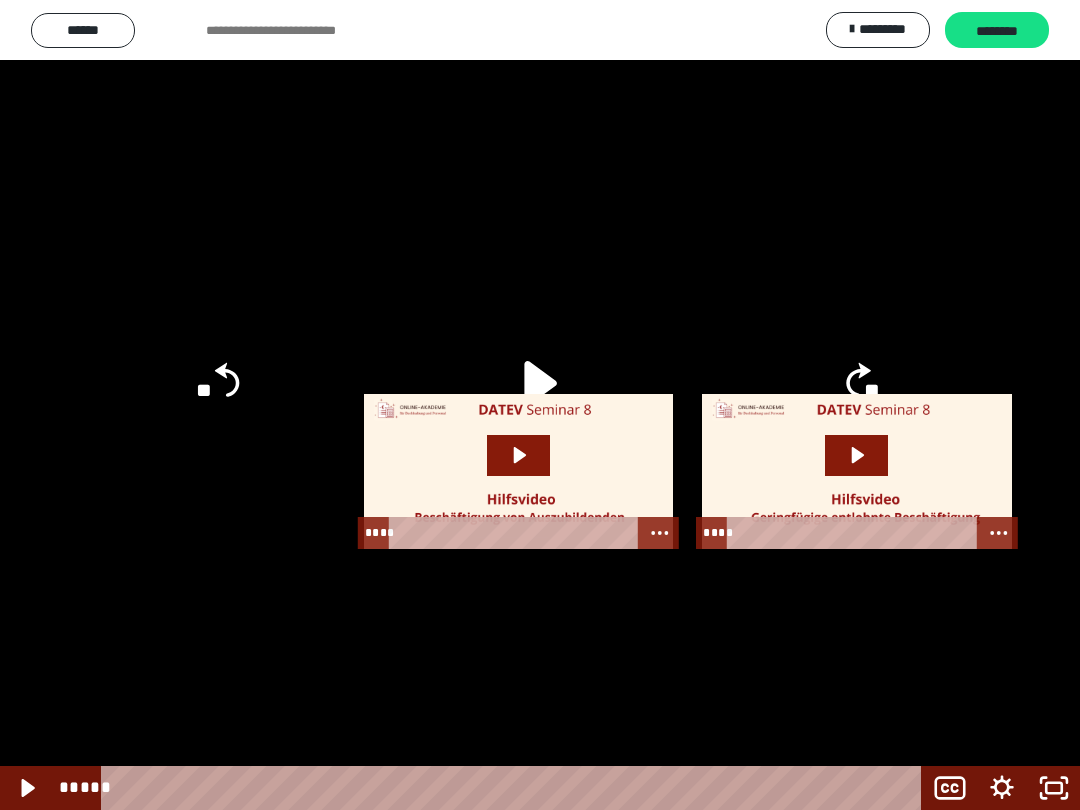 click 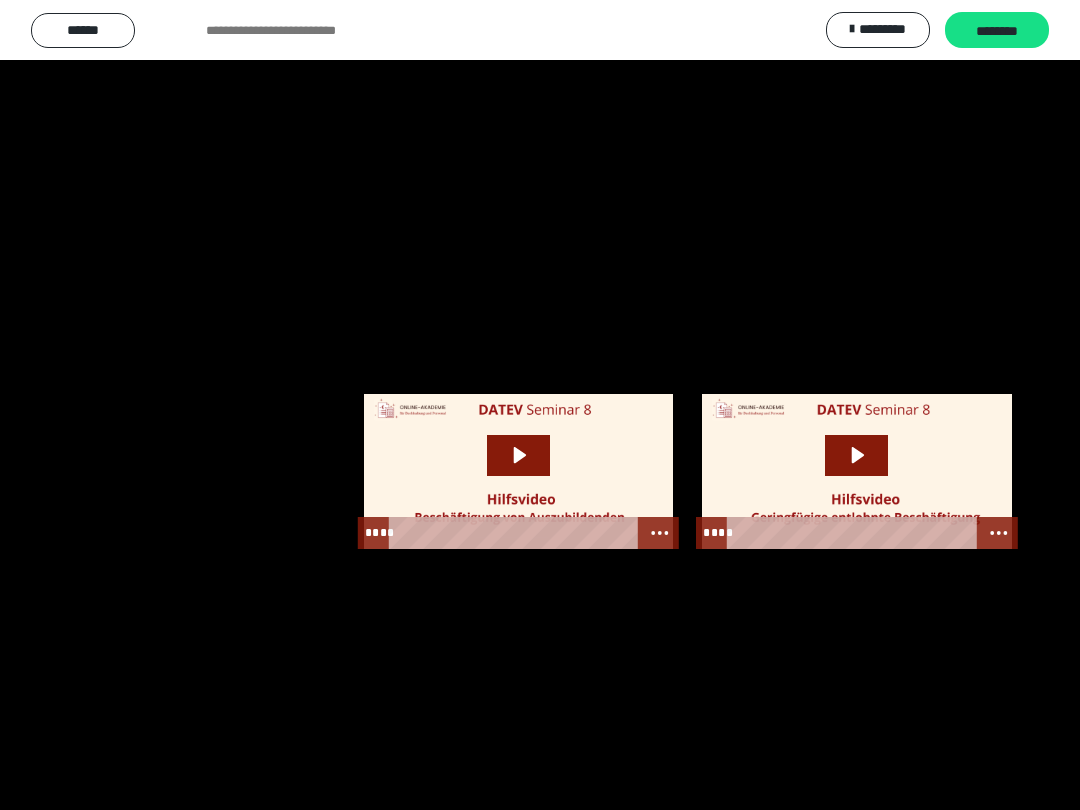 click at bounding box center (540, 405) 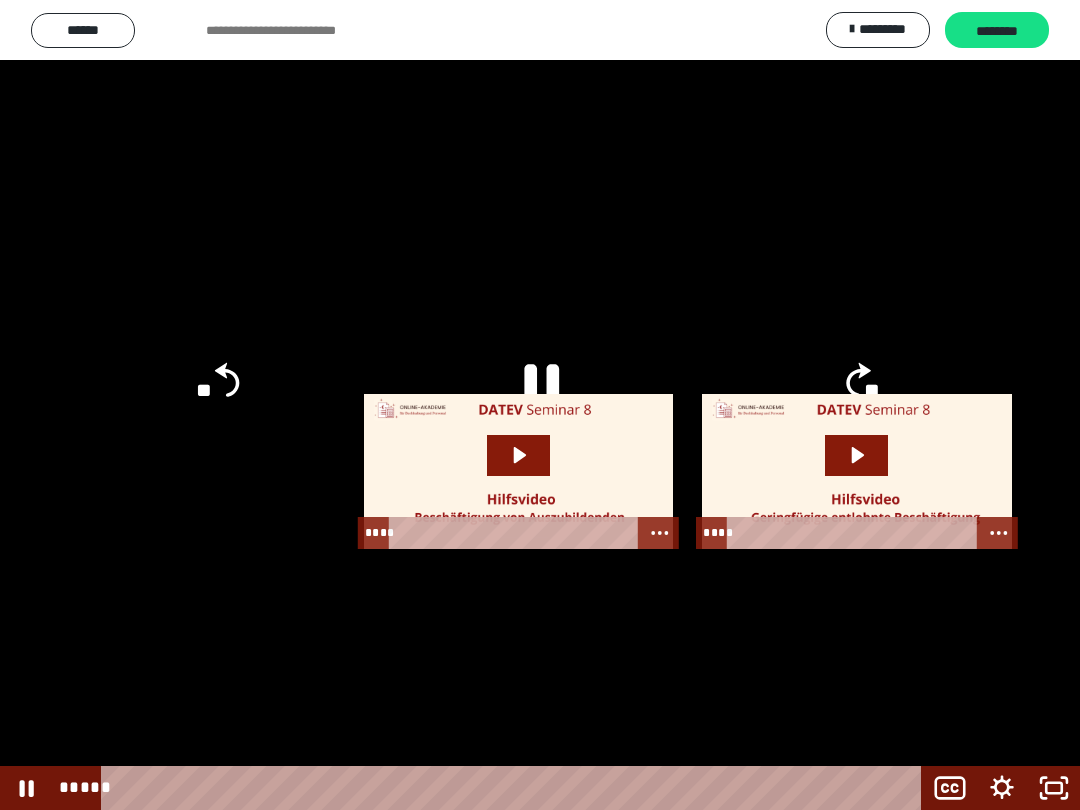 click 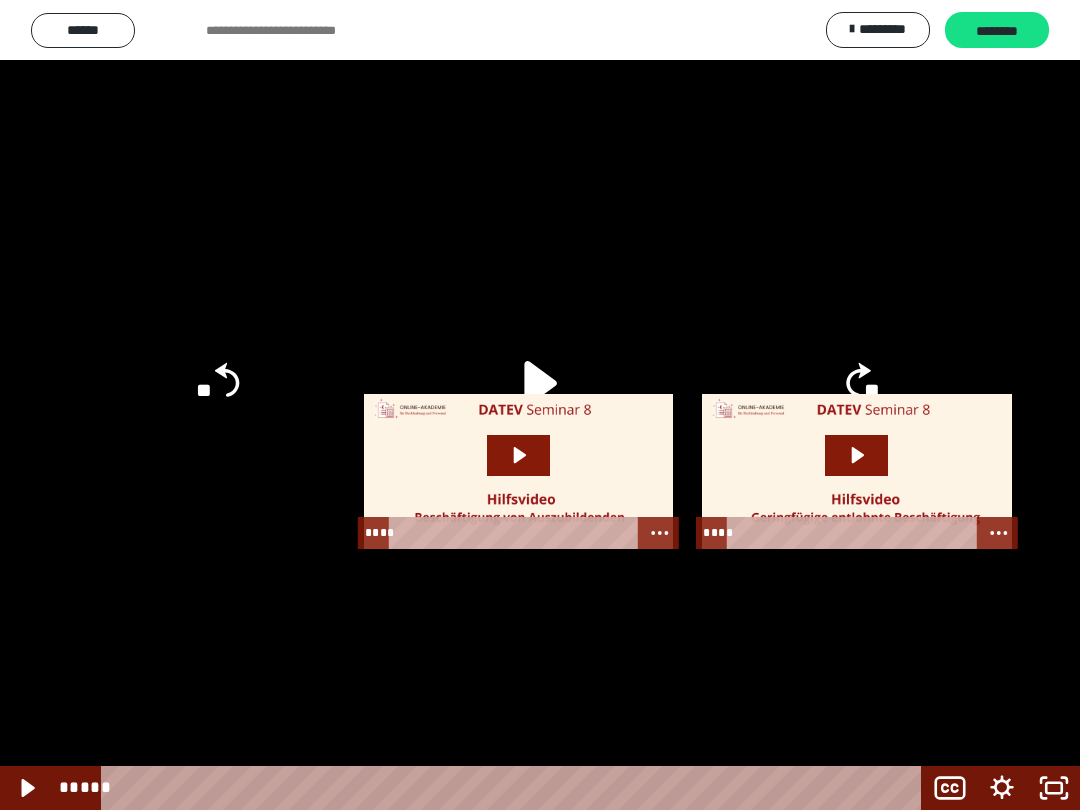 click 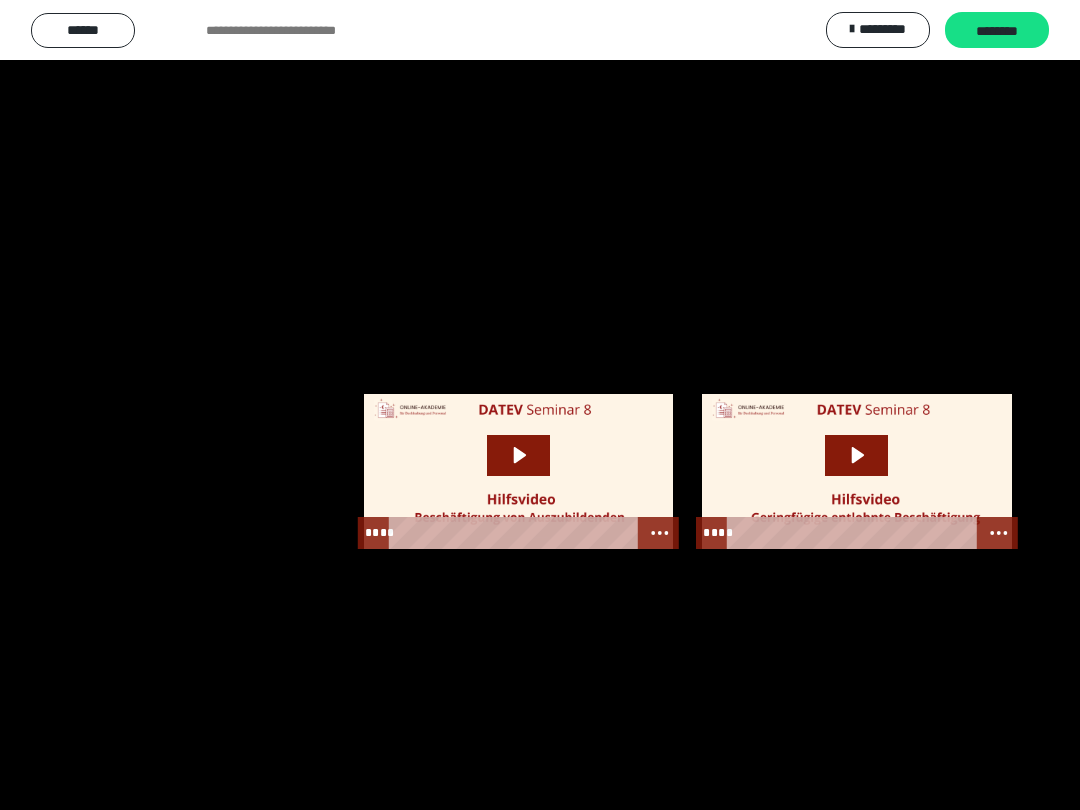 click at bounding box center (540, 405) 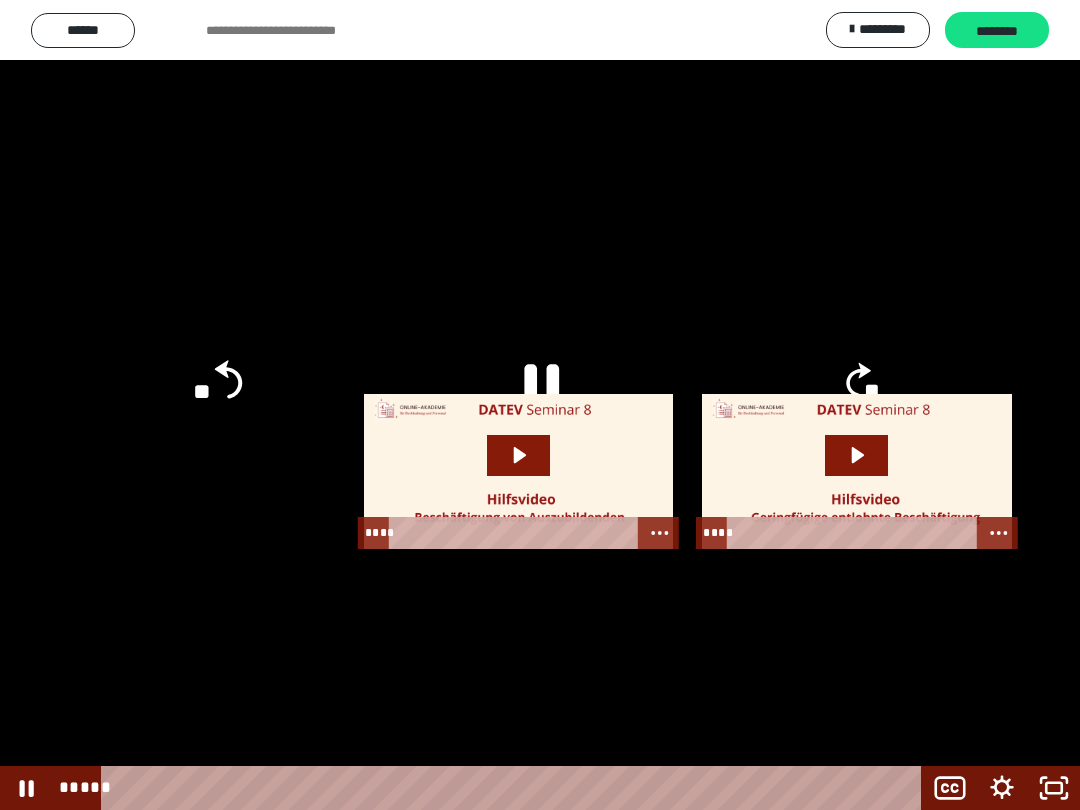click 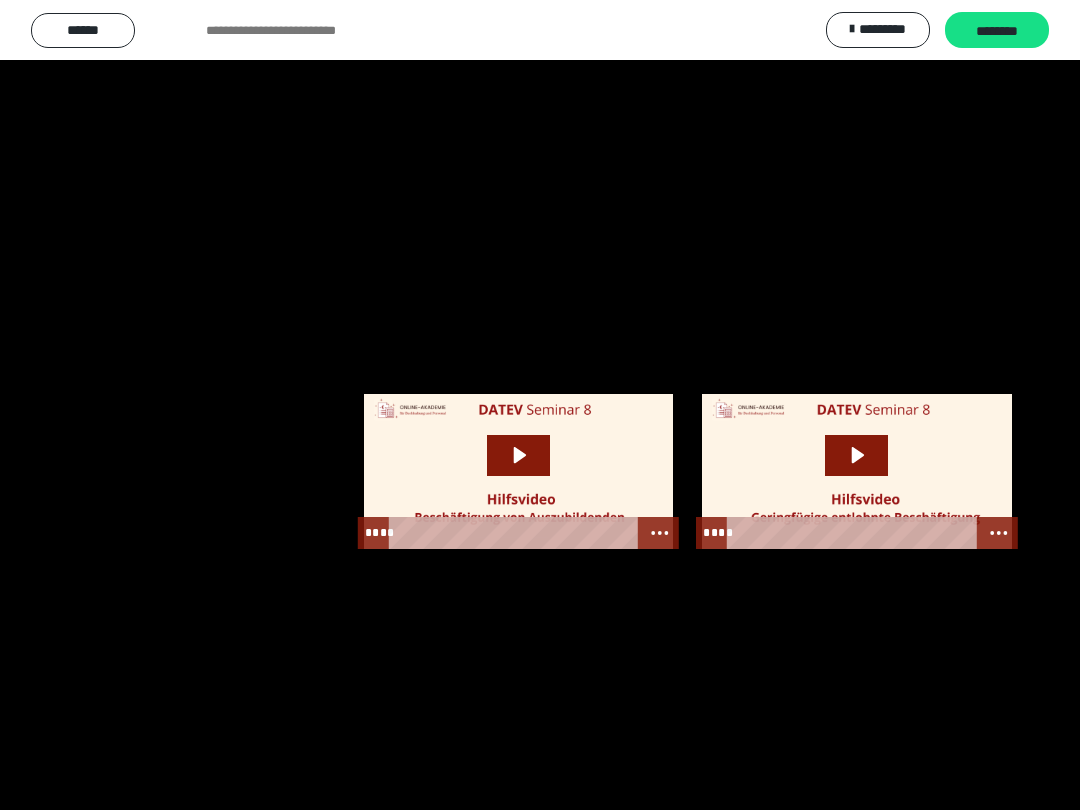 click at bounding box center (540, 405) 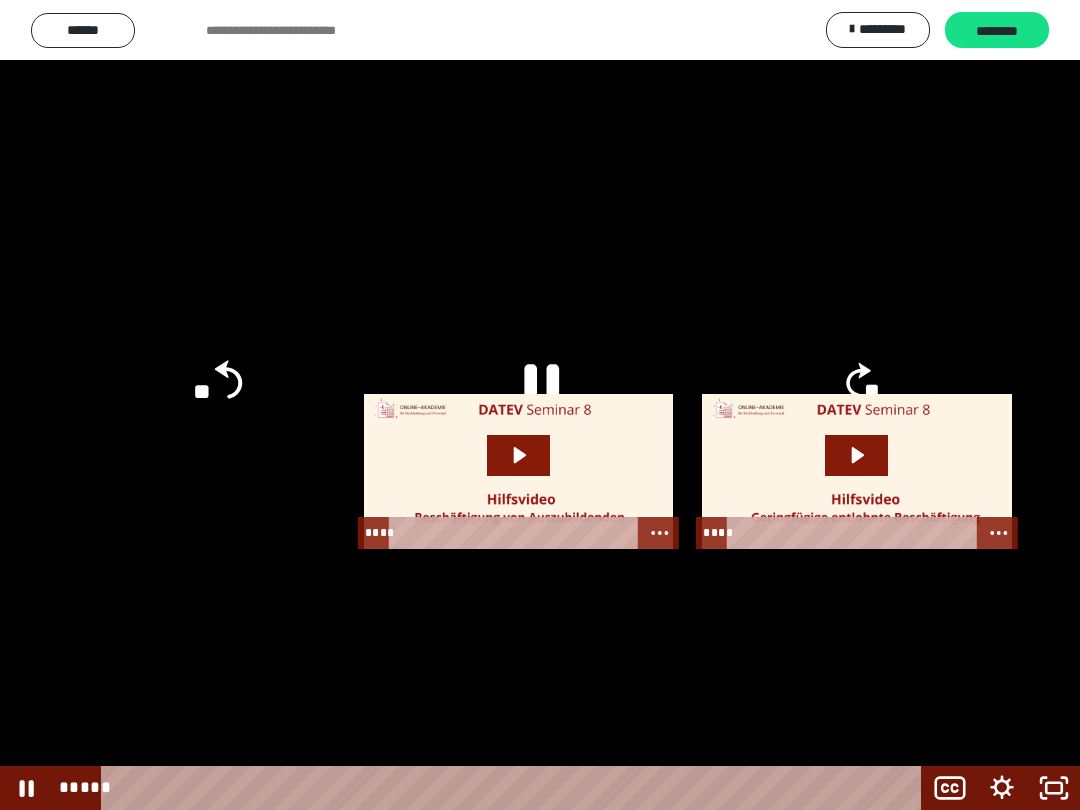 click on "**" 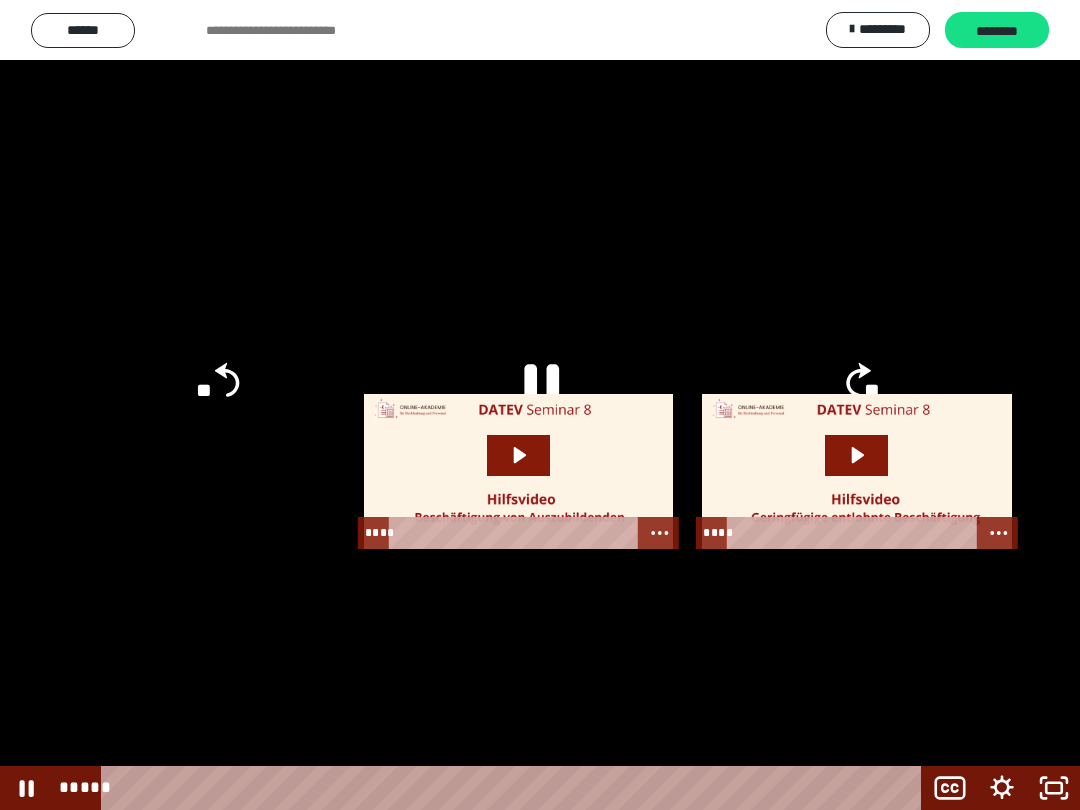 click on "**" 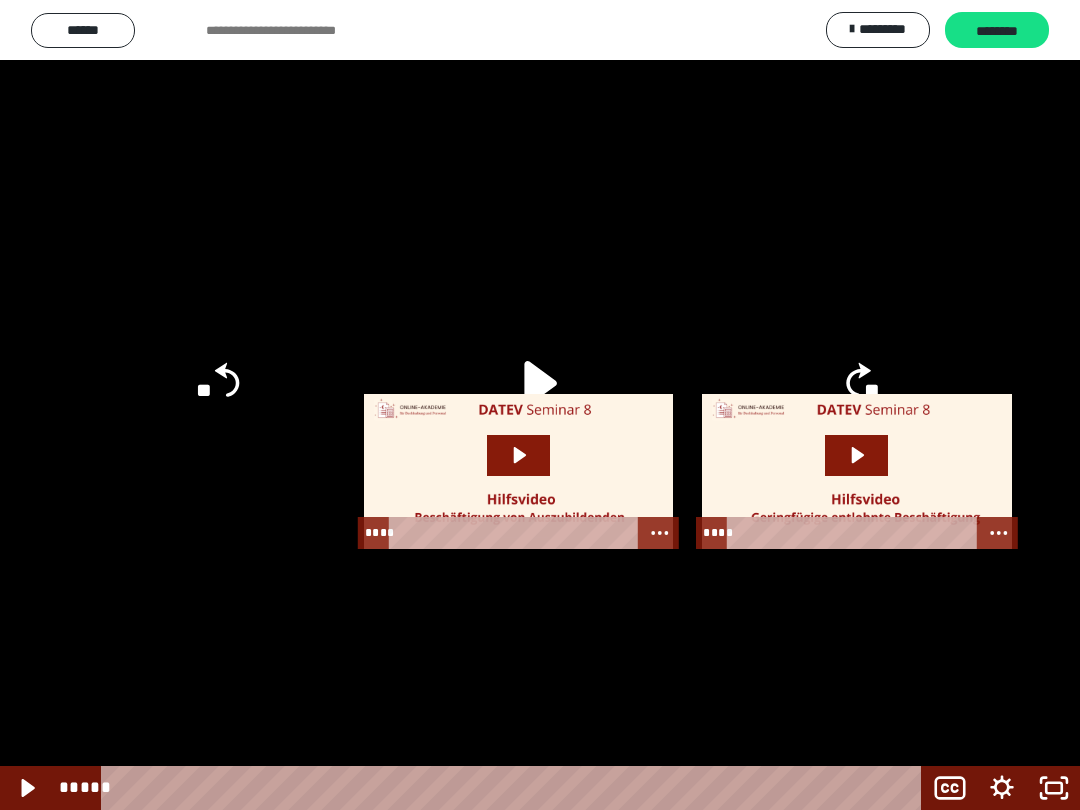 click 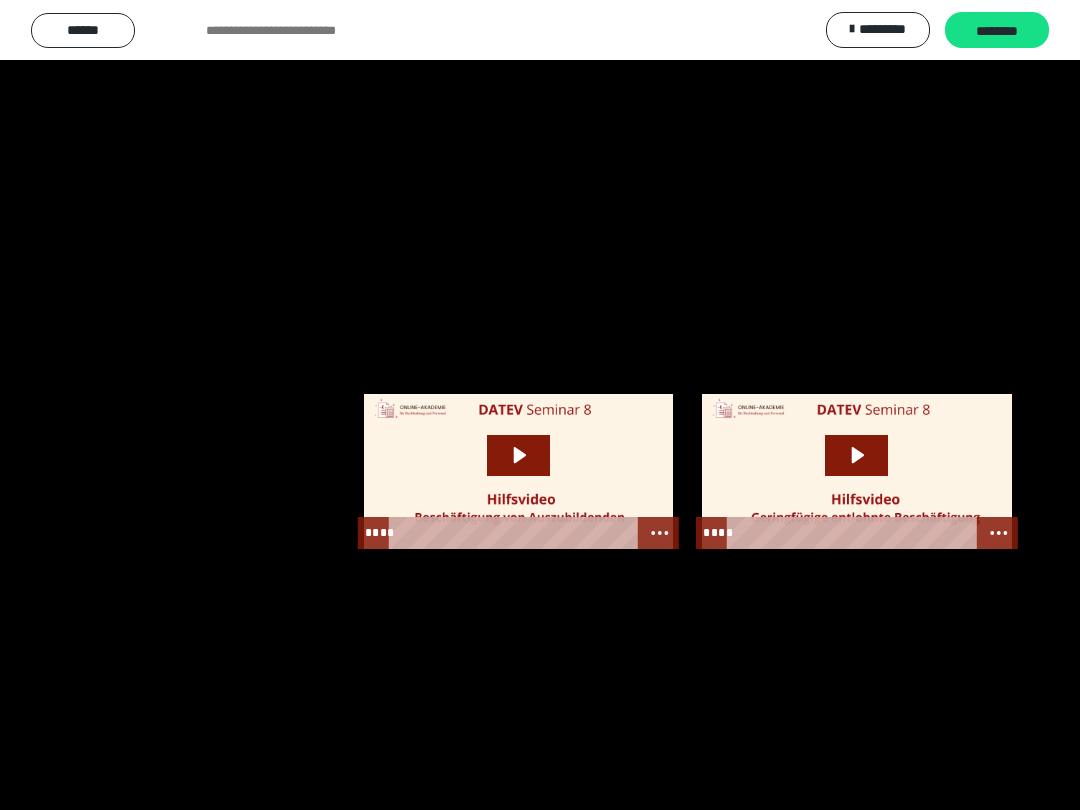 click at bounding box center [540, 405] 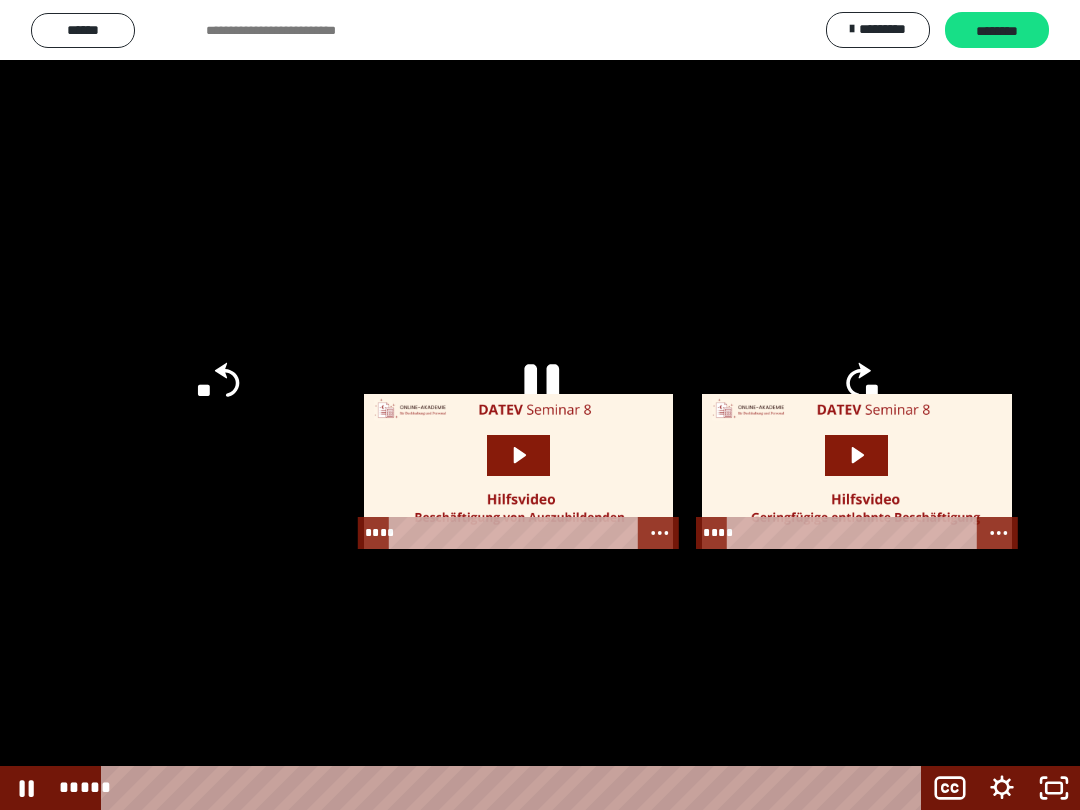 click 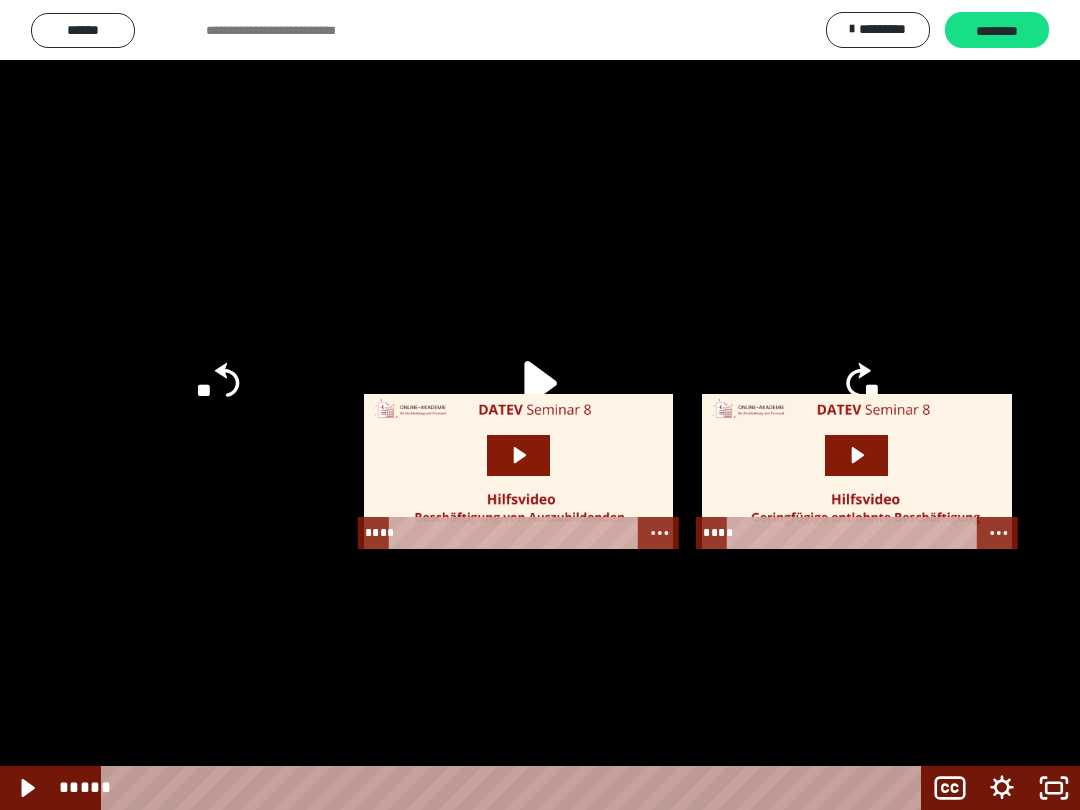 click on "**" 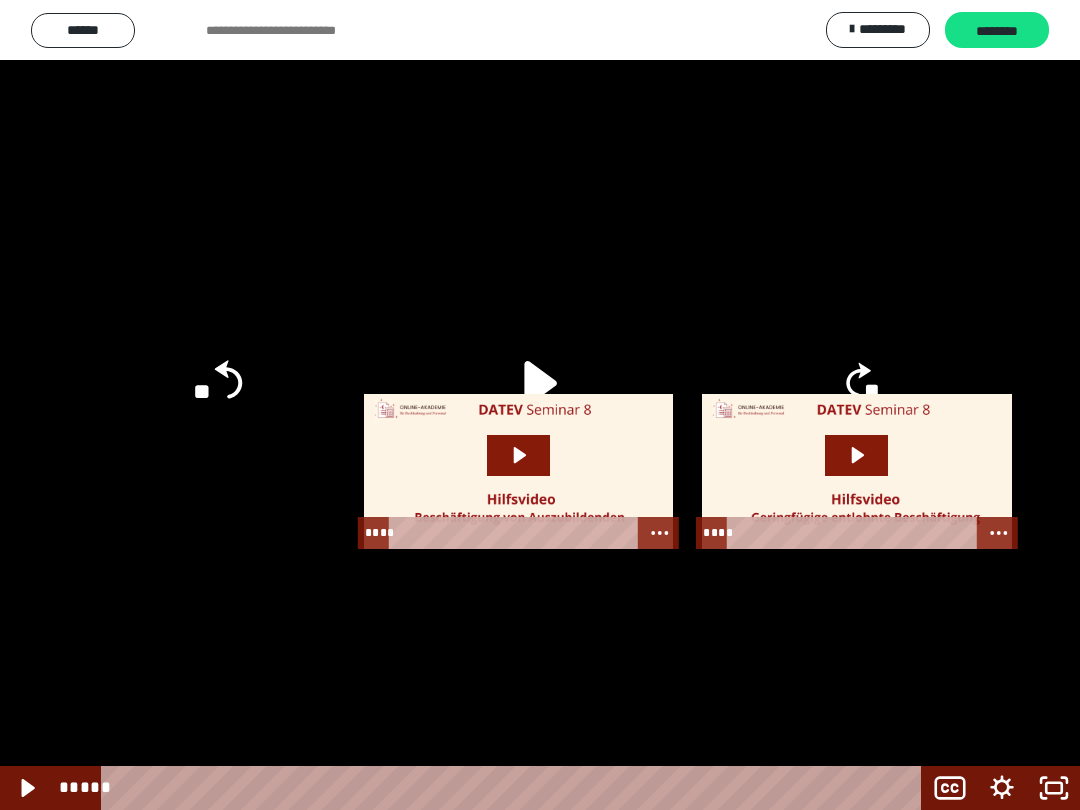 click on "**" 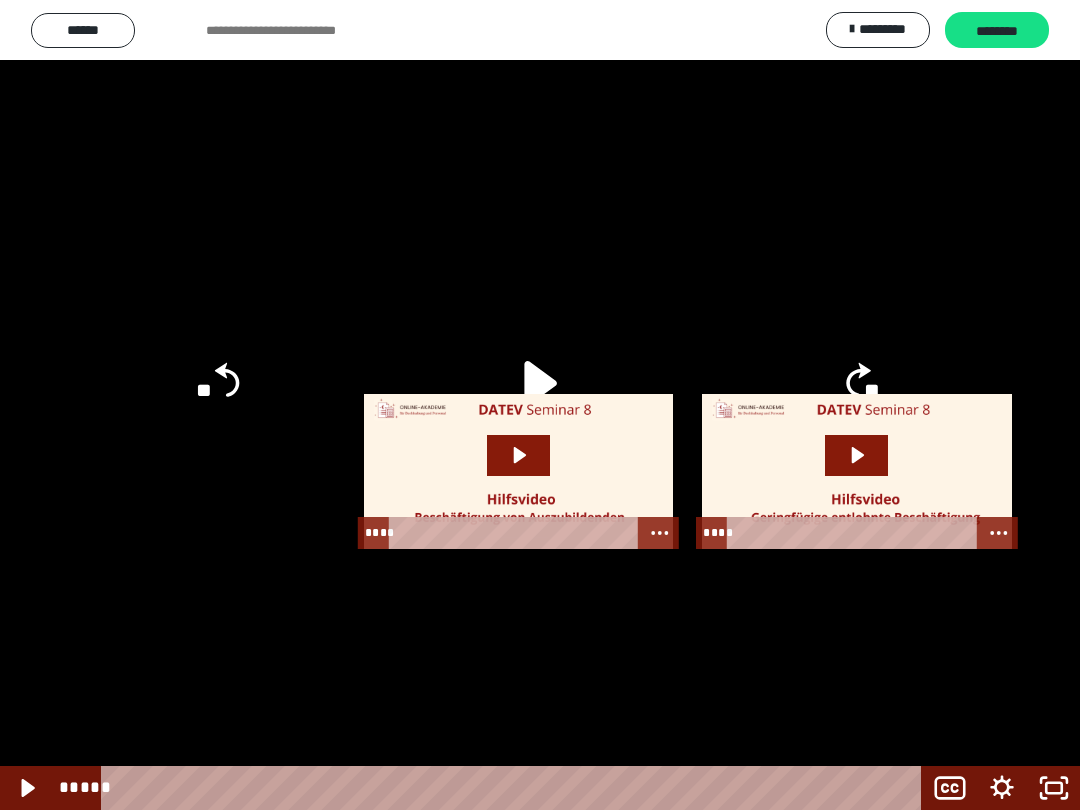 click on "**" 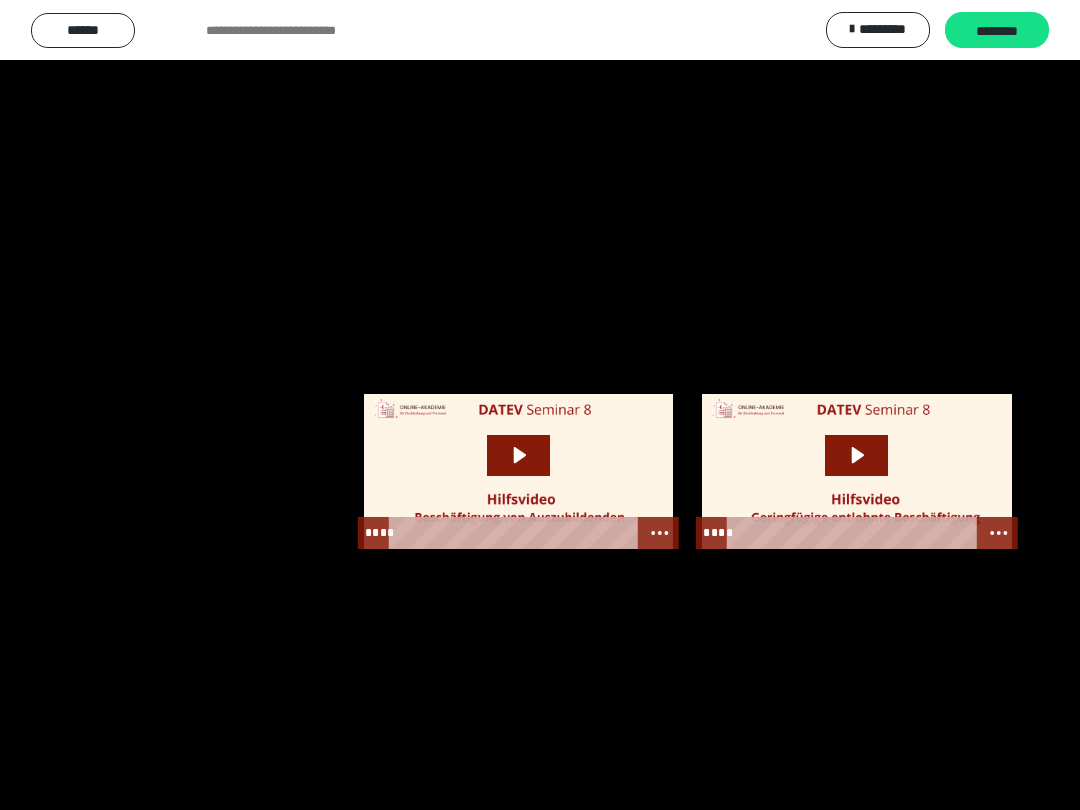 click at bounding box center [540, 405] 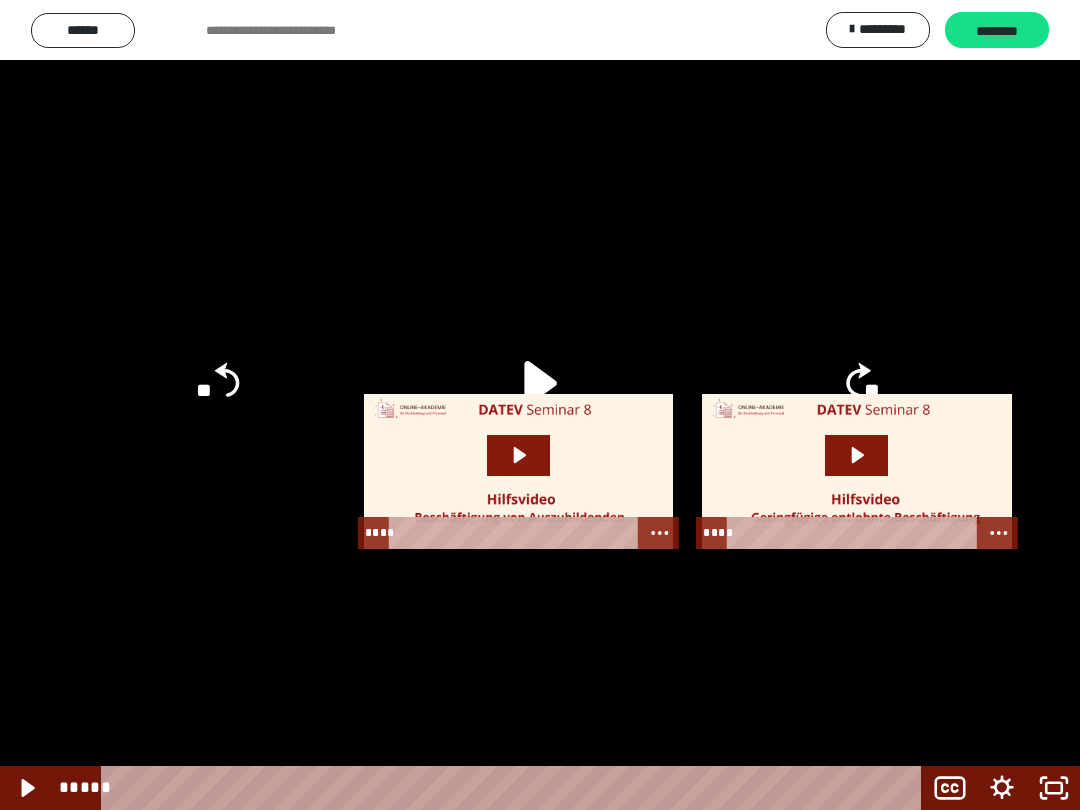 click 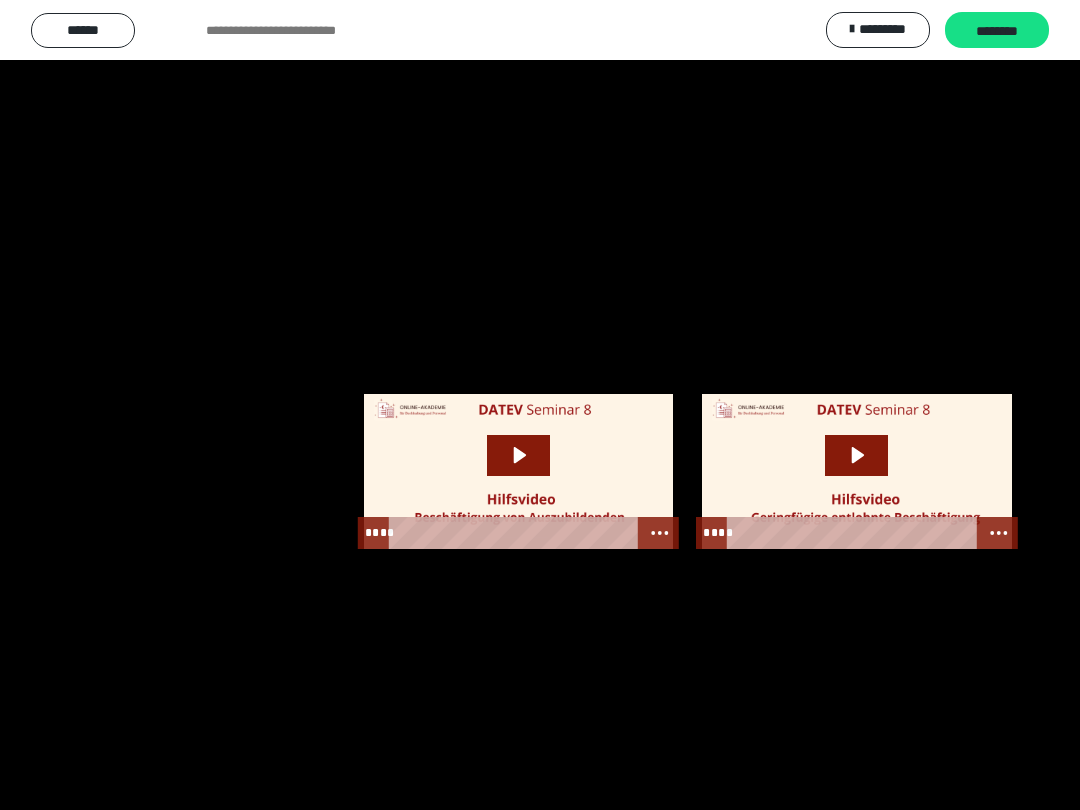 click at bounding box center (540, 405) 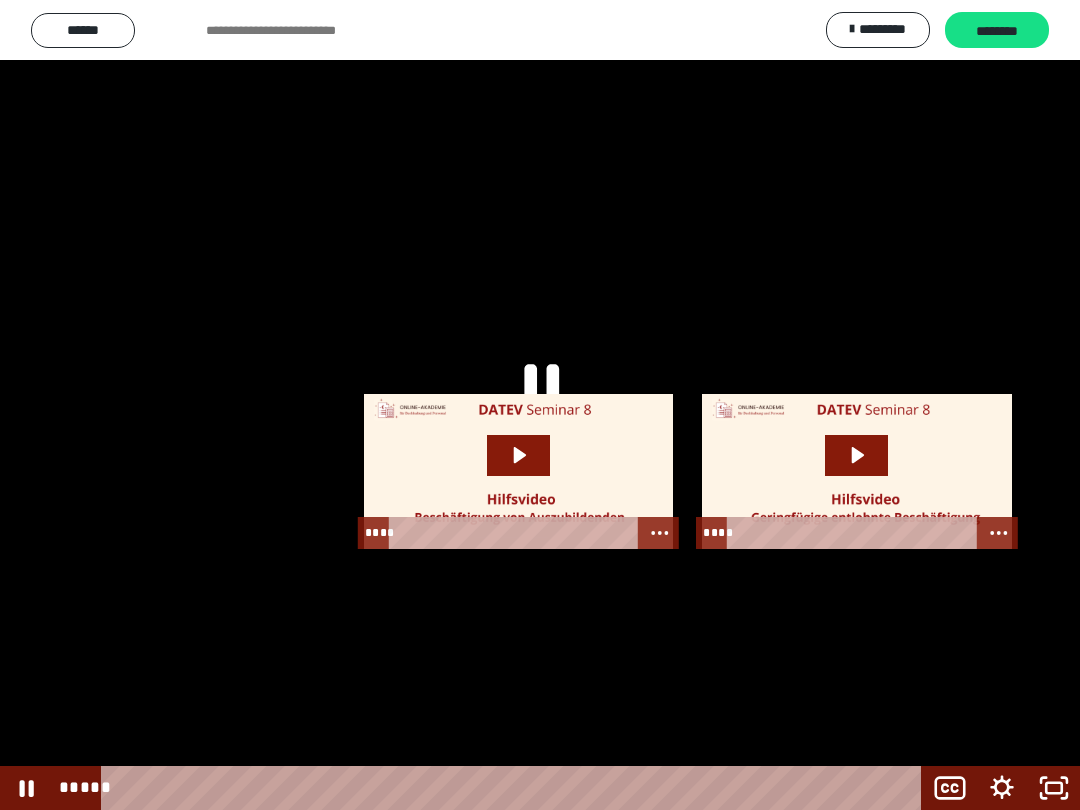 click on "**" 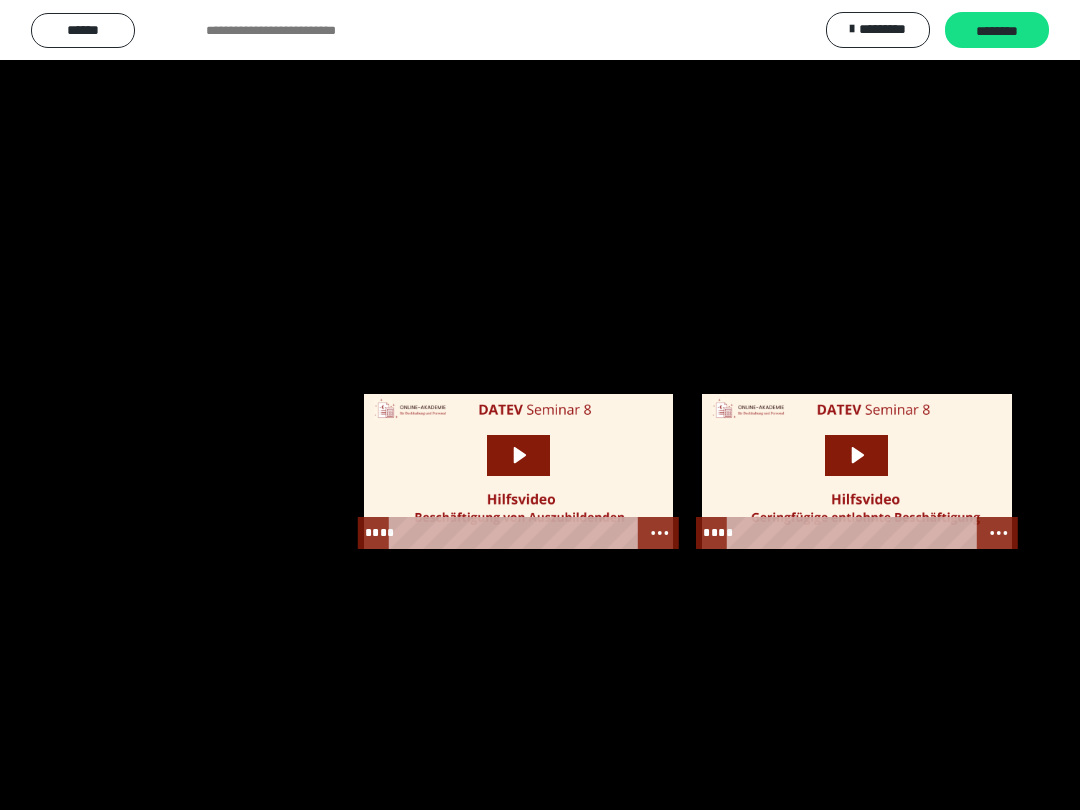 click at bounding box center (540, 405) 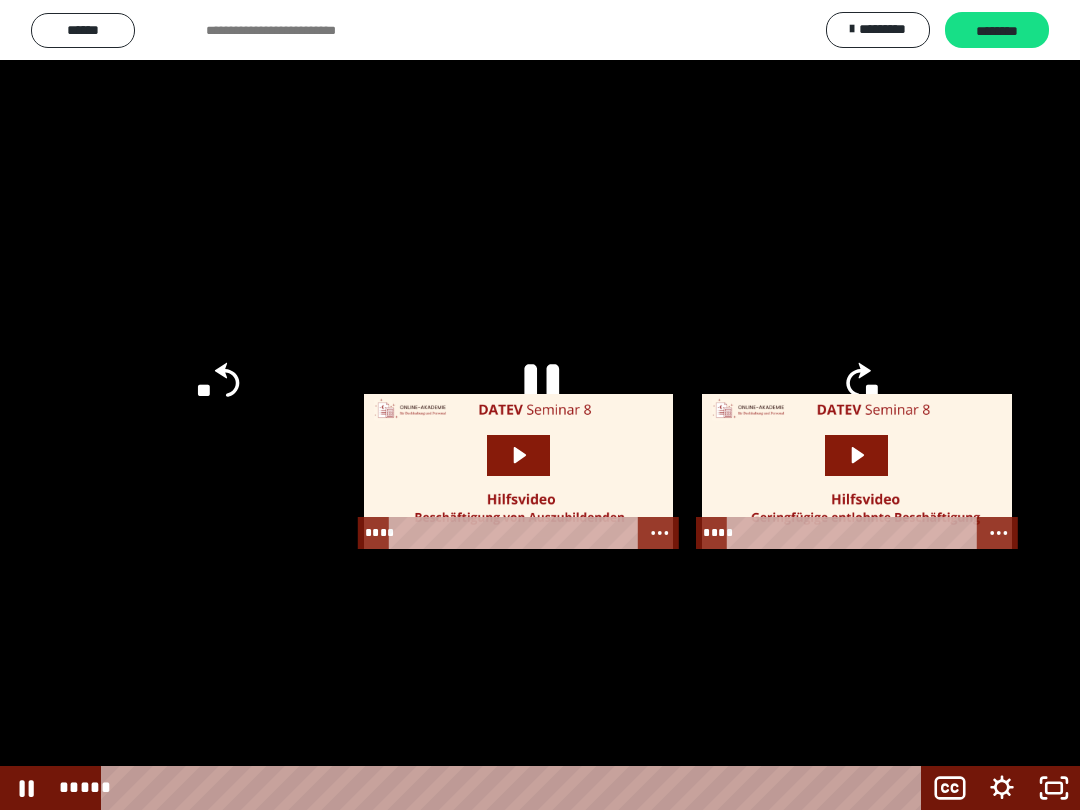 click on "**" 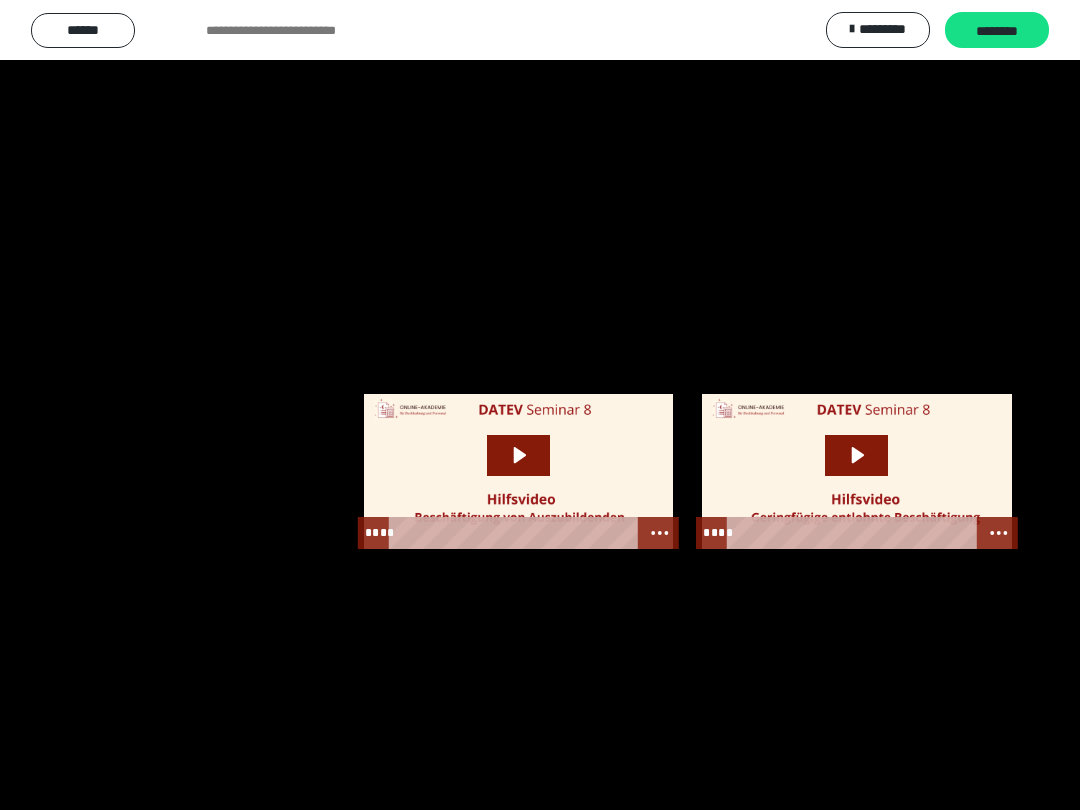 click at bounding box center (540, 405) 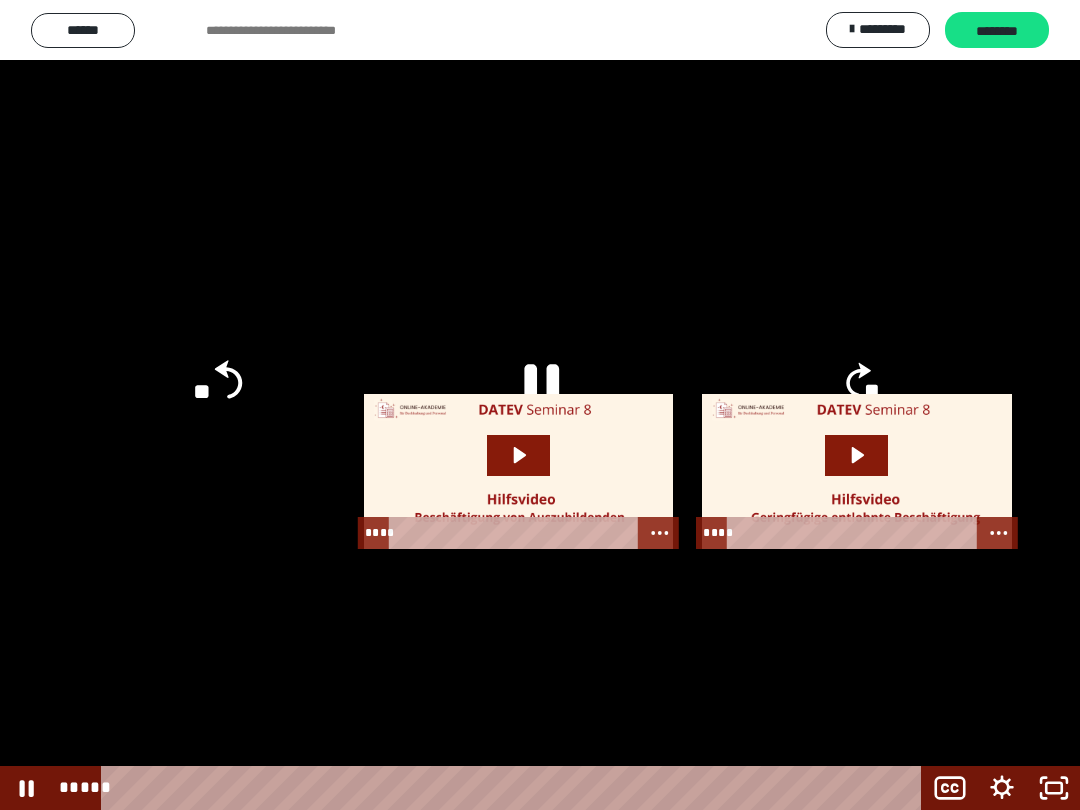 click at bounding box center (540, 405) 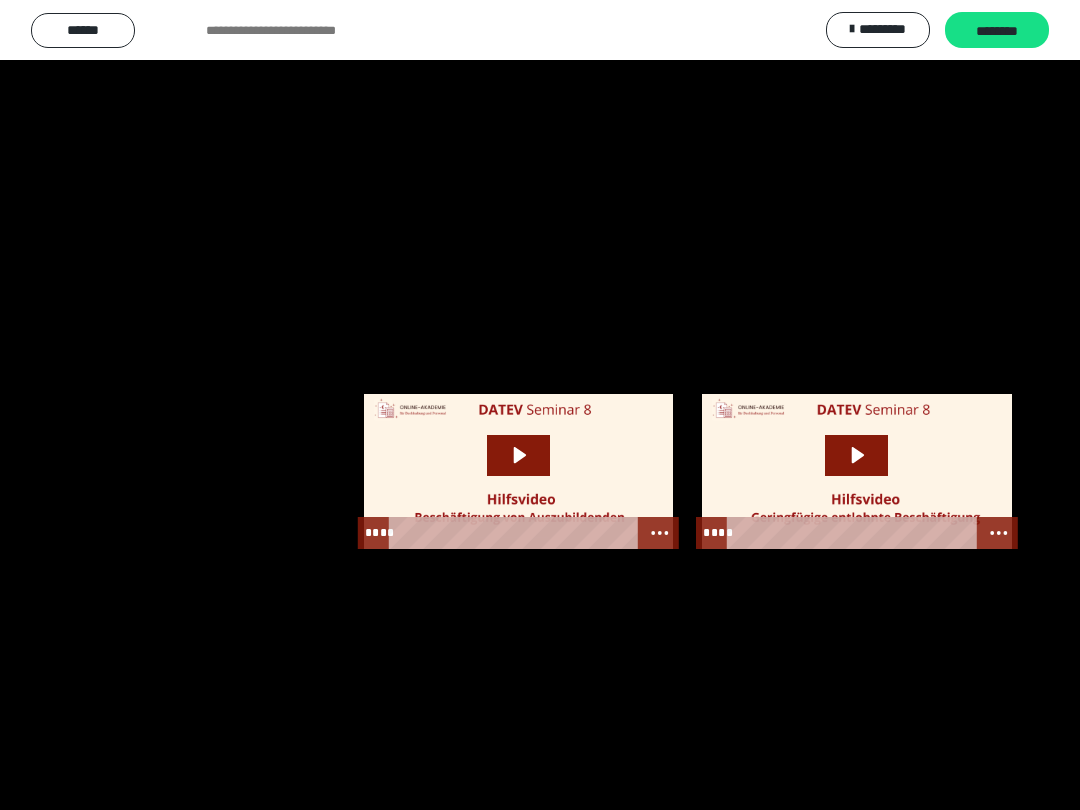 click at bounding box center [540, 405] 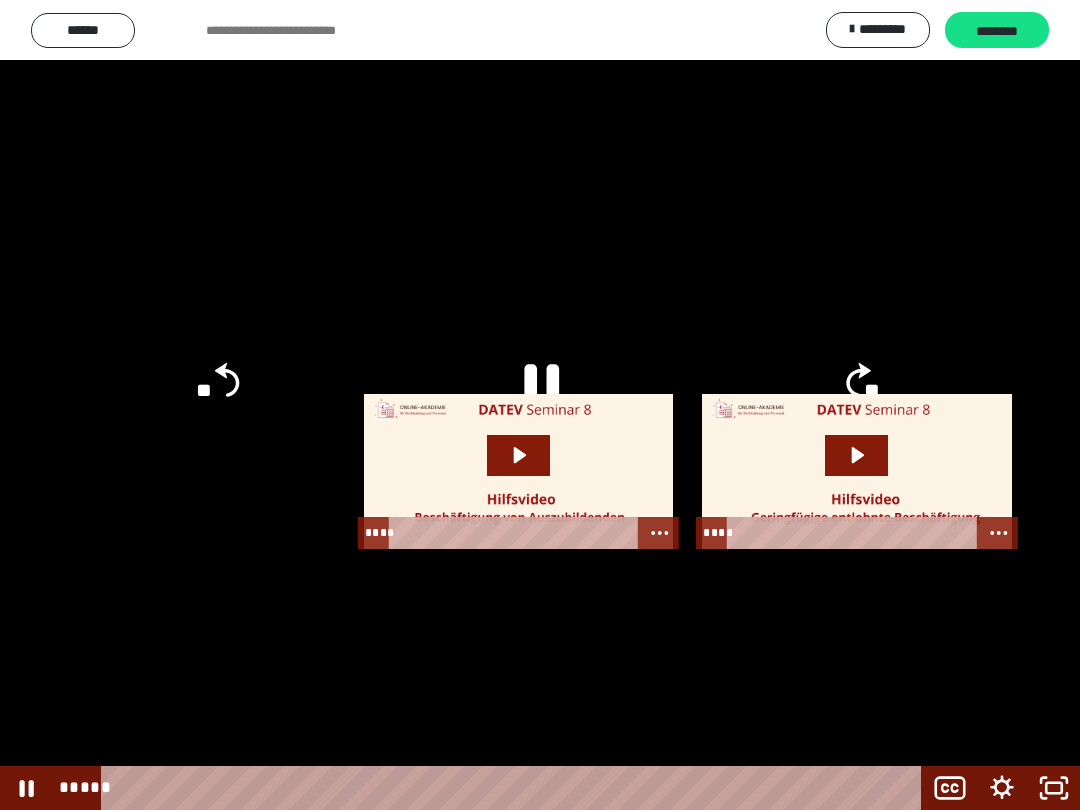 click at bounding box center (540, 405) 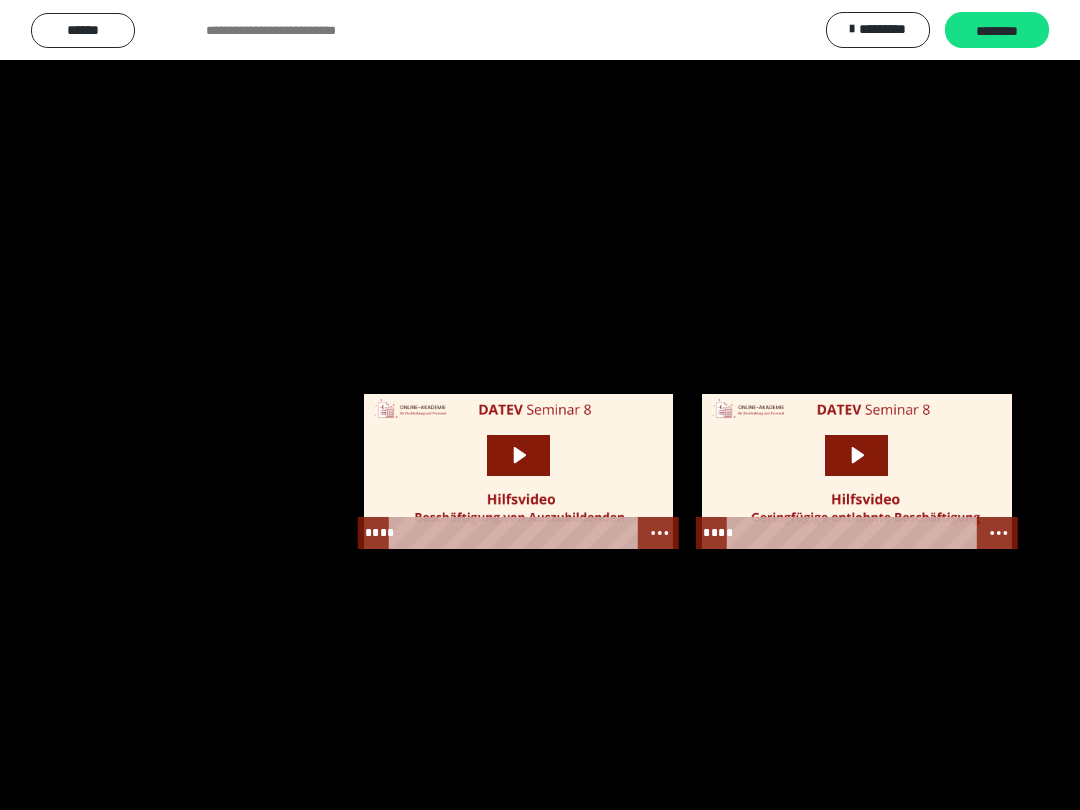 click at bounding box center [540, 405] 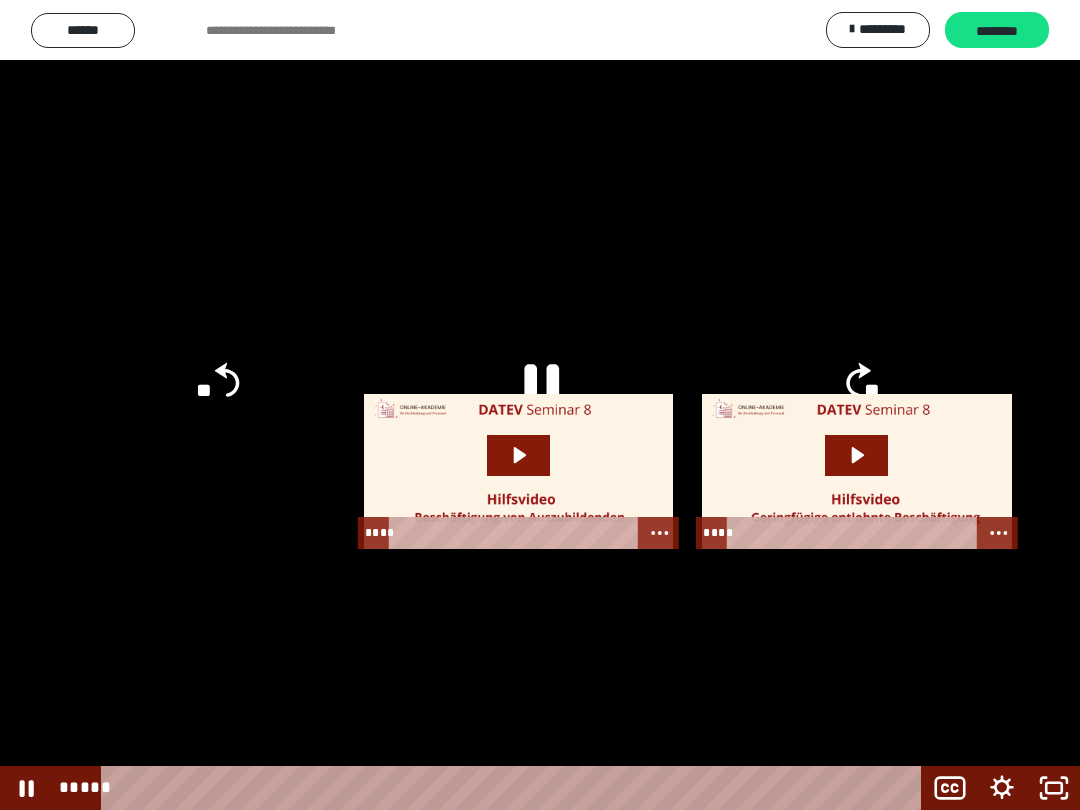 click on "**" 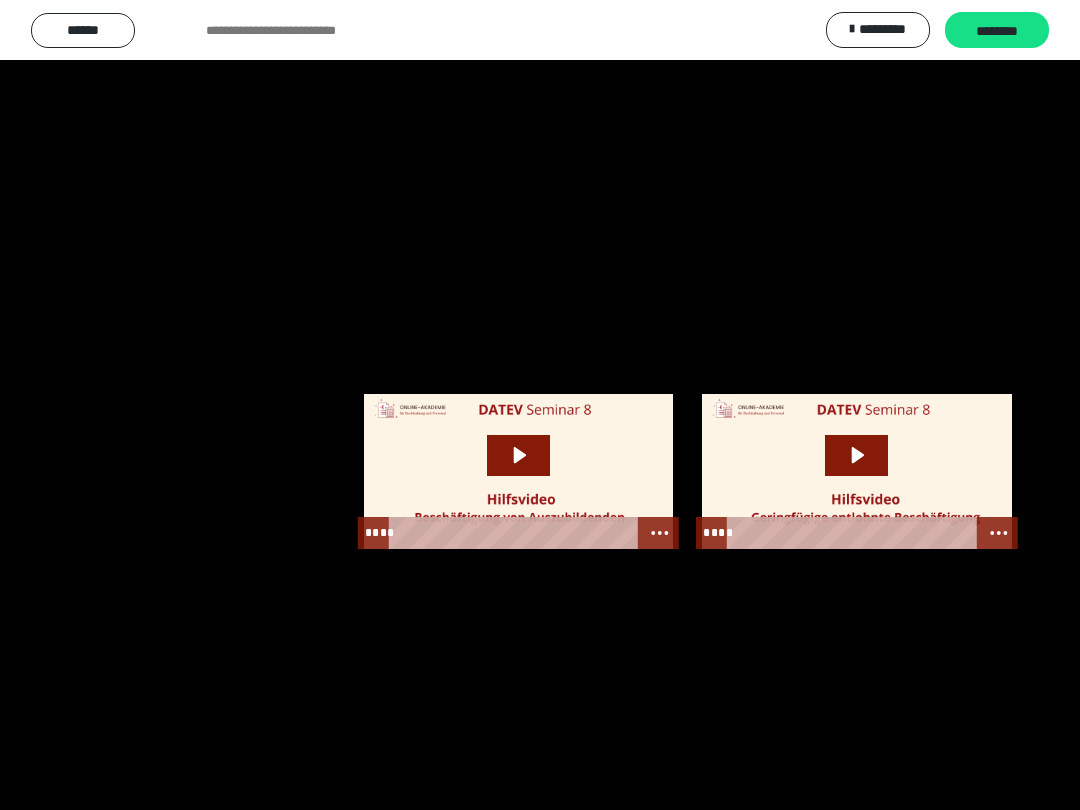 click at bounding box center [540, 405] 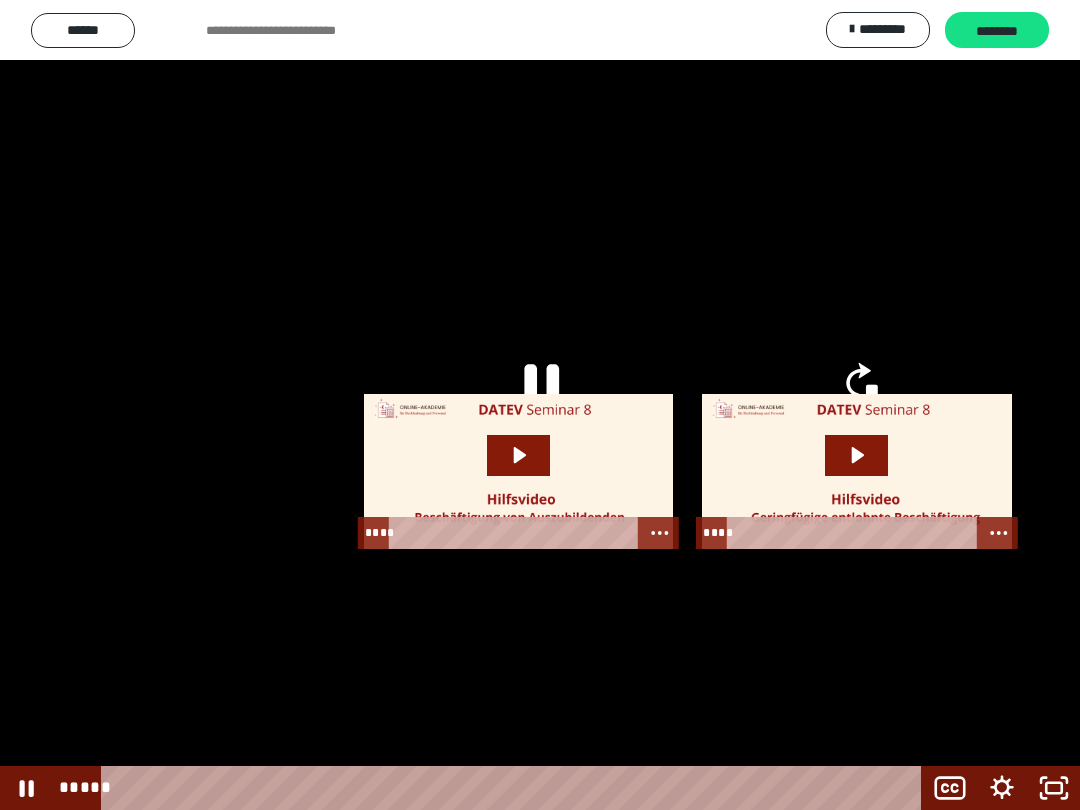 click on "**" 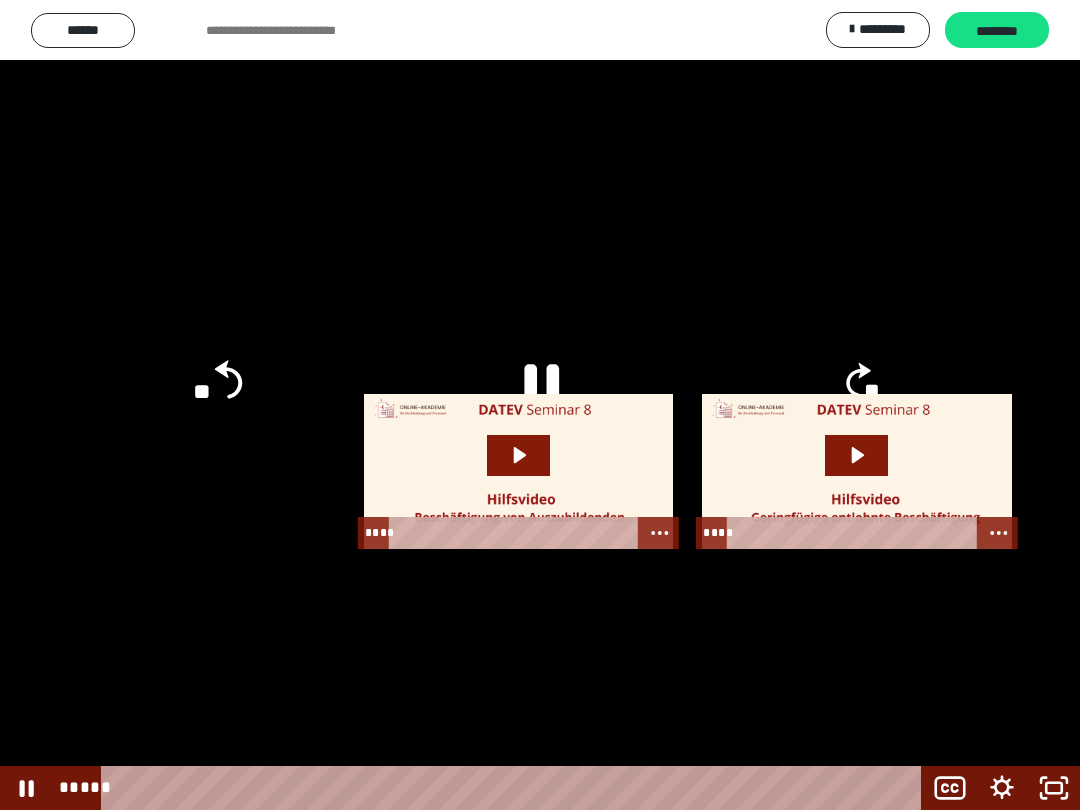 click on "**" 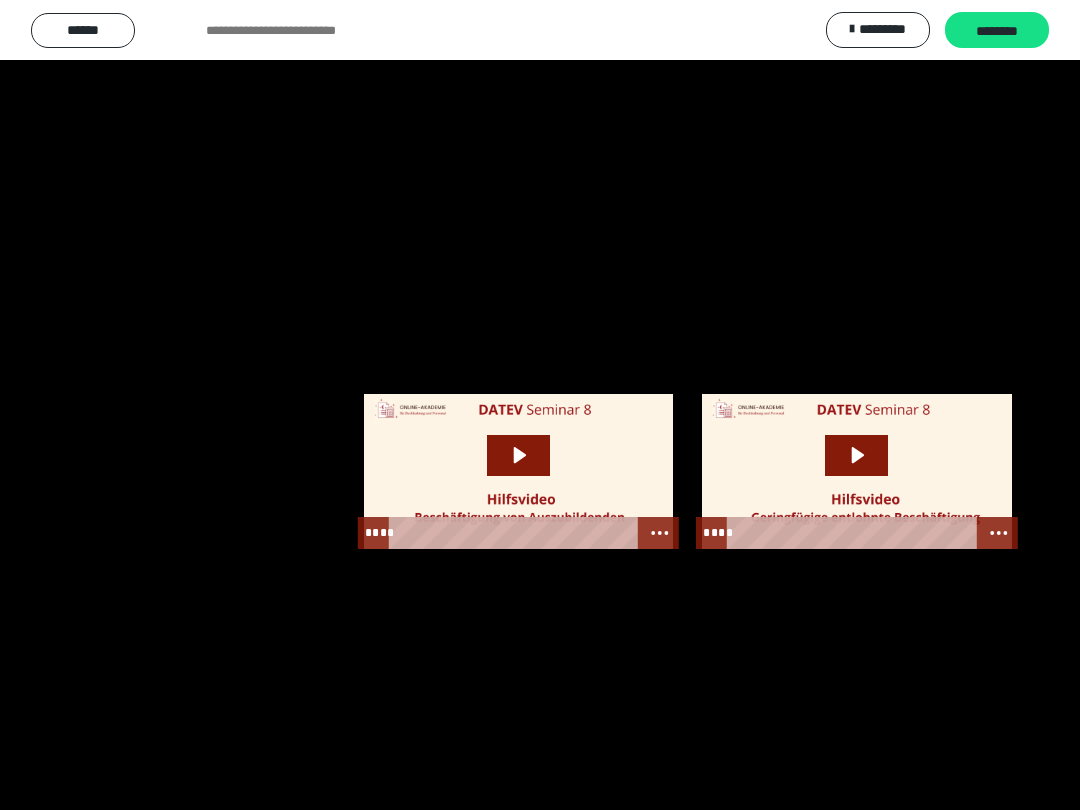 click at bounding box center (540, 405) 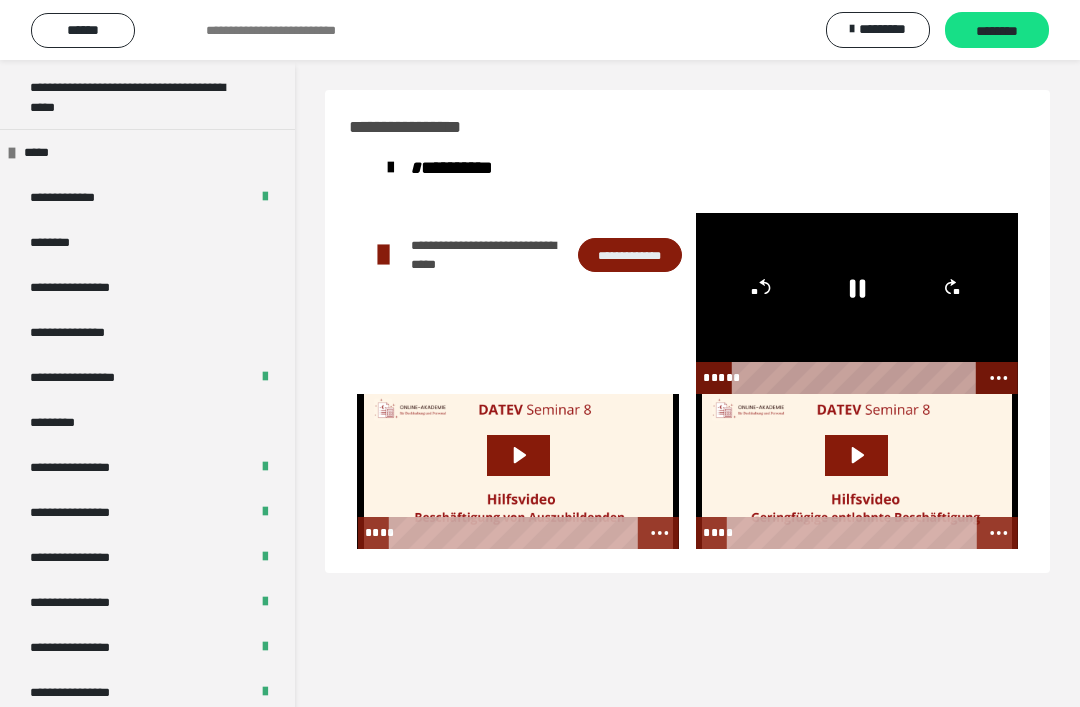 click 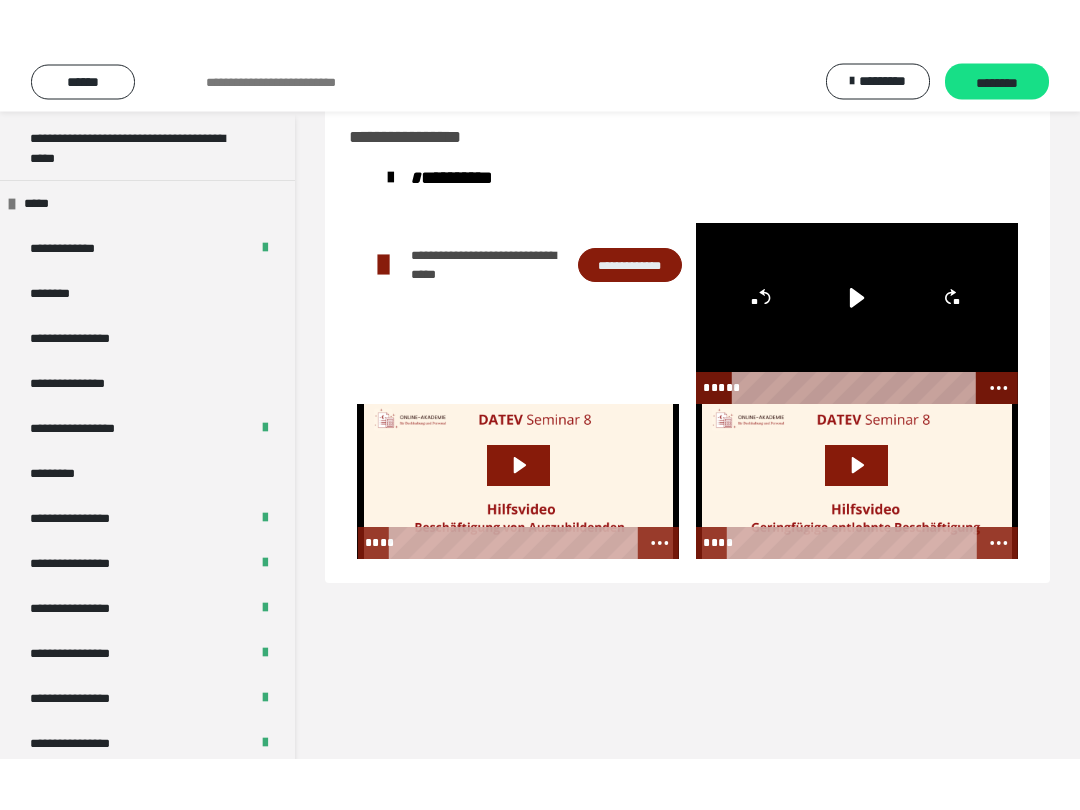 scroll, scrollTop: 60, scrollLeft: 0, axis: vertical 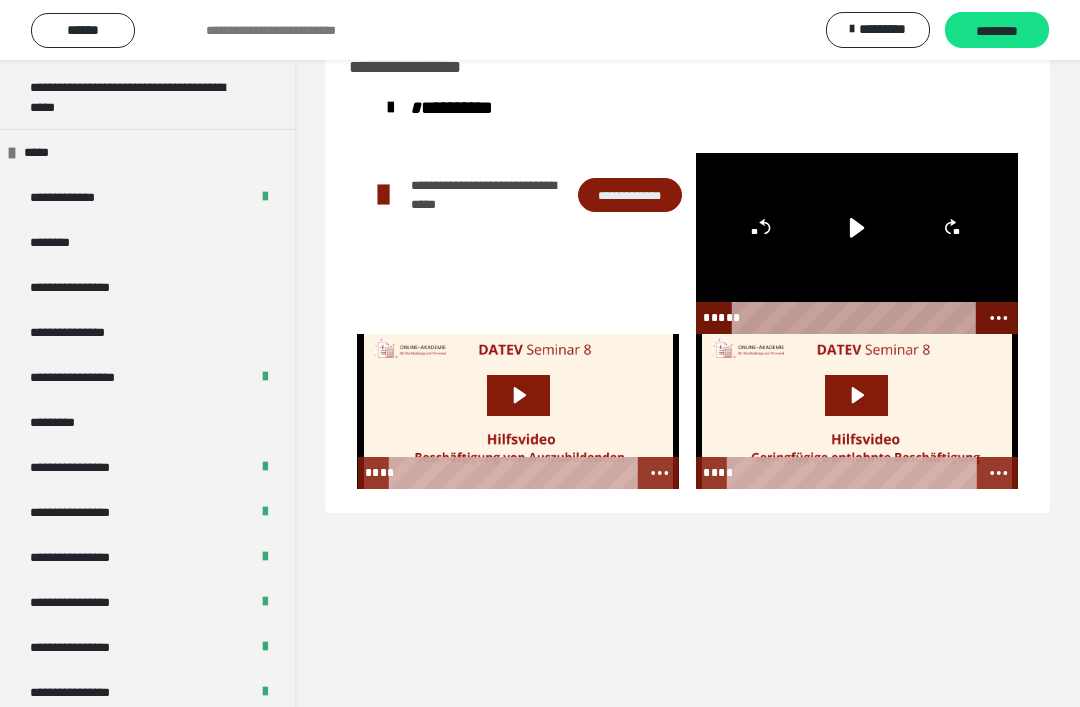 click on "**********" at bounding box center [147, 647] 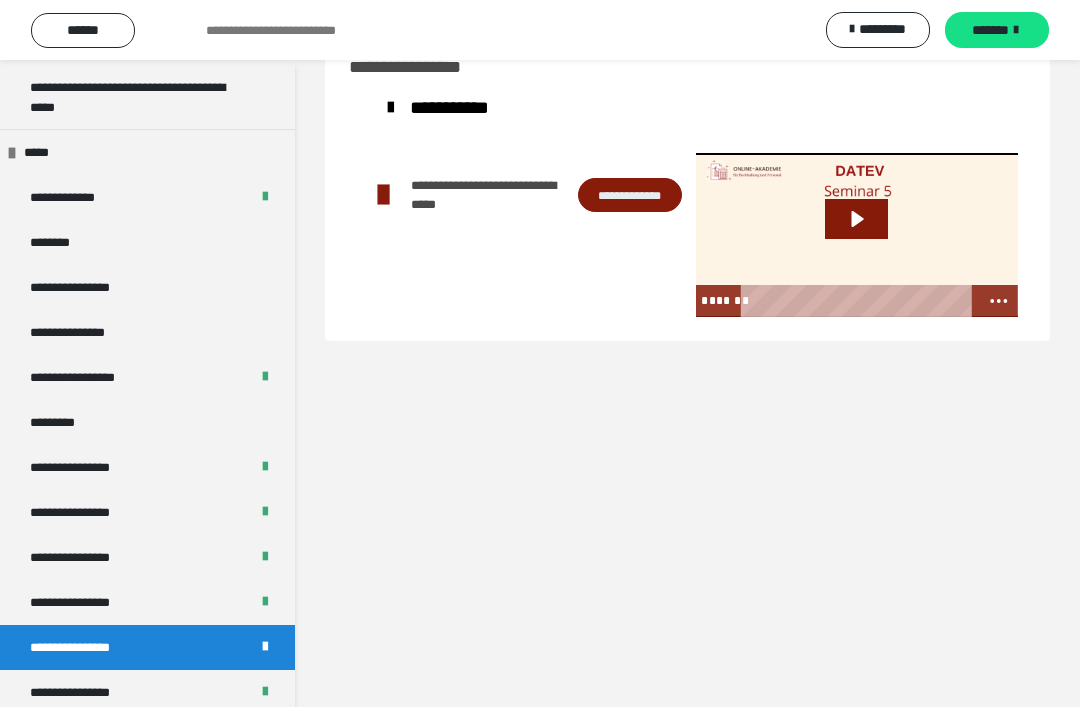 click 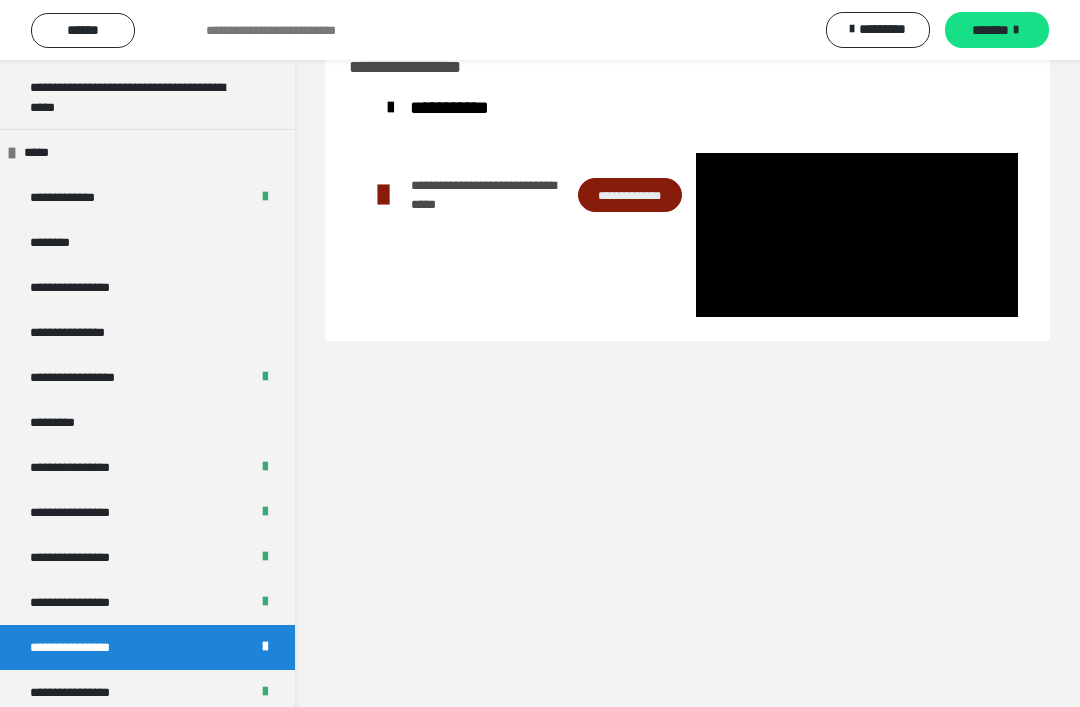 click at bounding box center [857, 235] 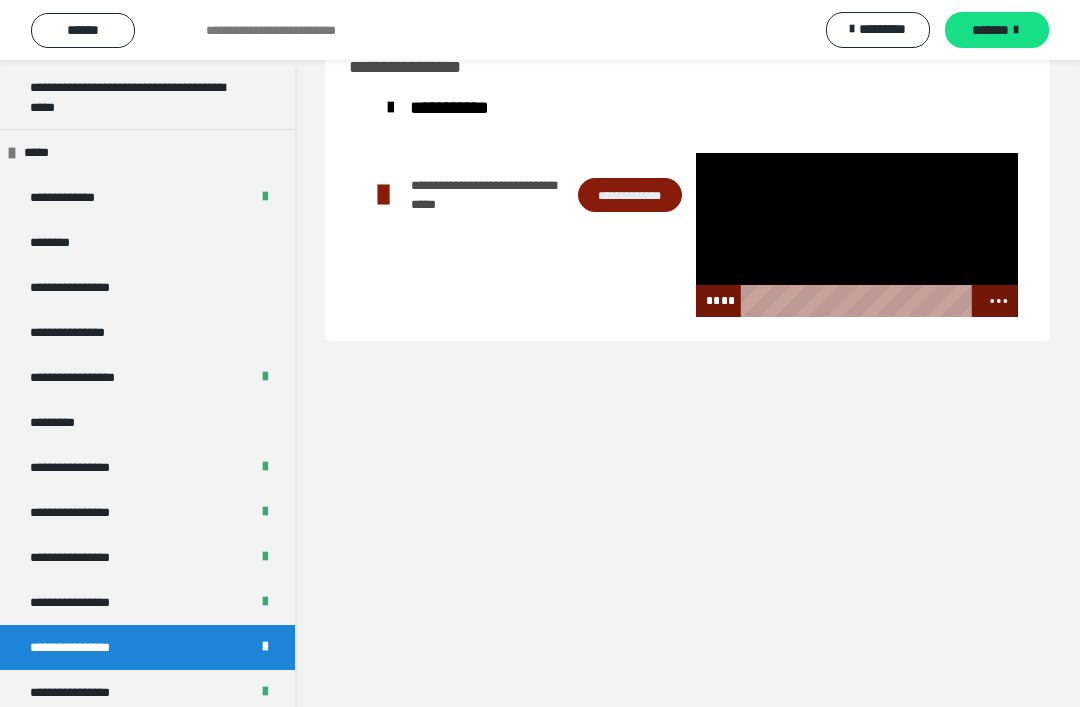 click 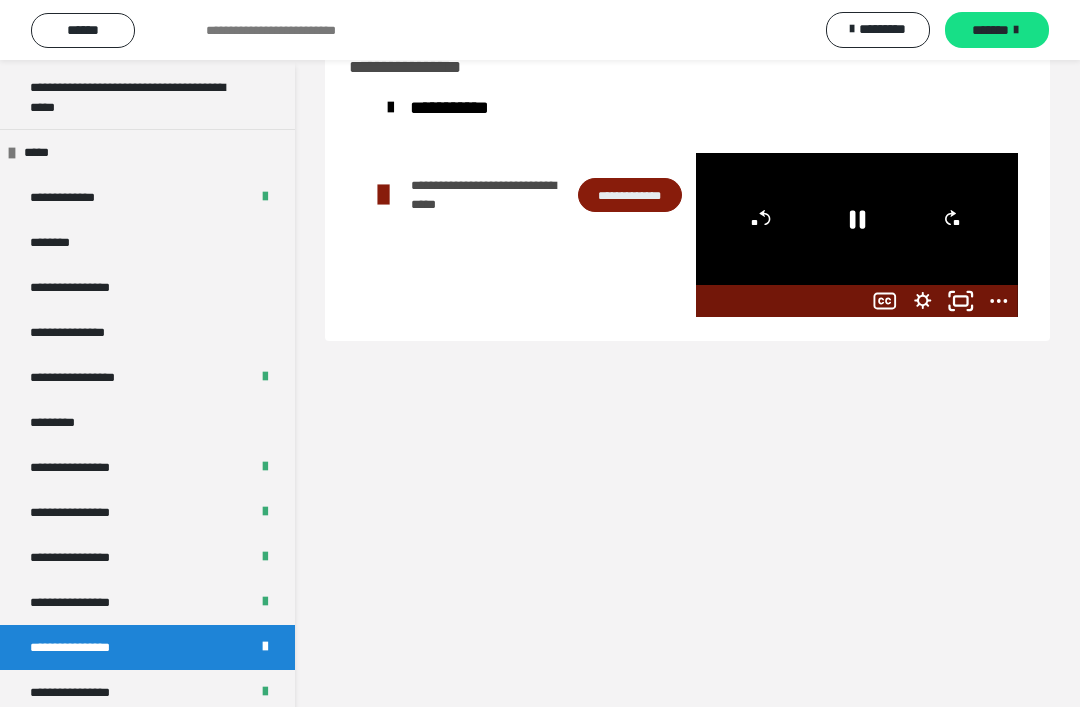 click 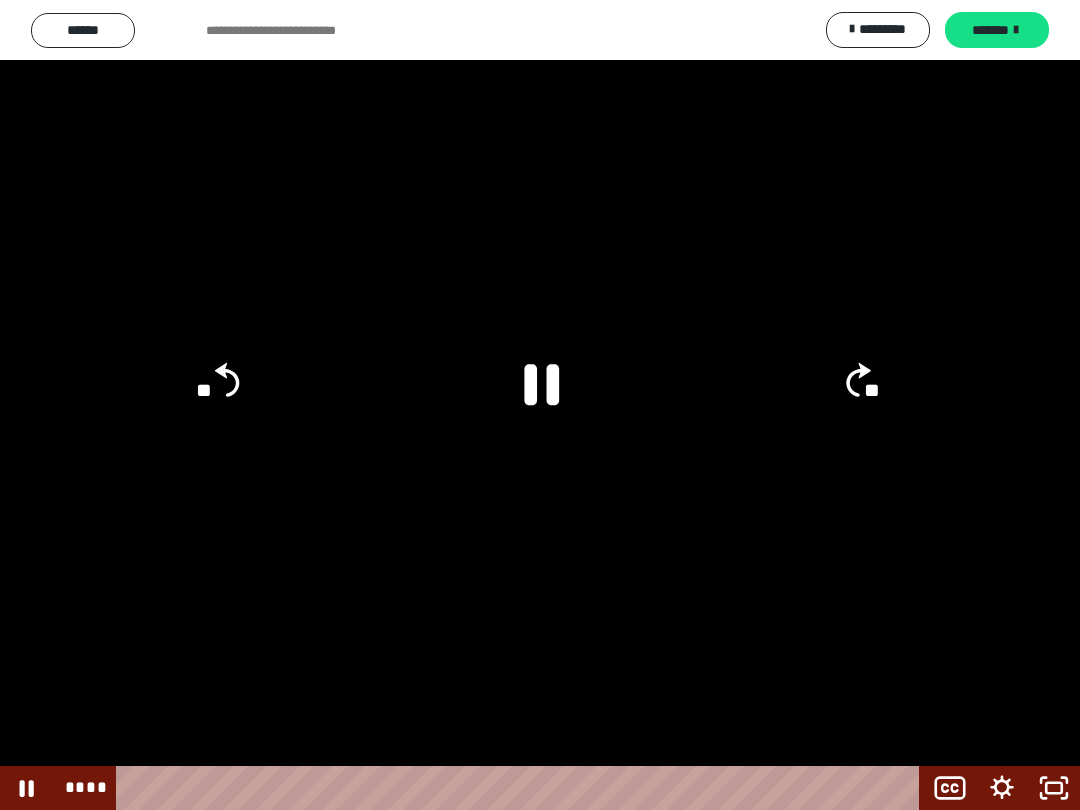scroll, scrollTop: 0, scrollLeft: 0, axis: both 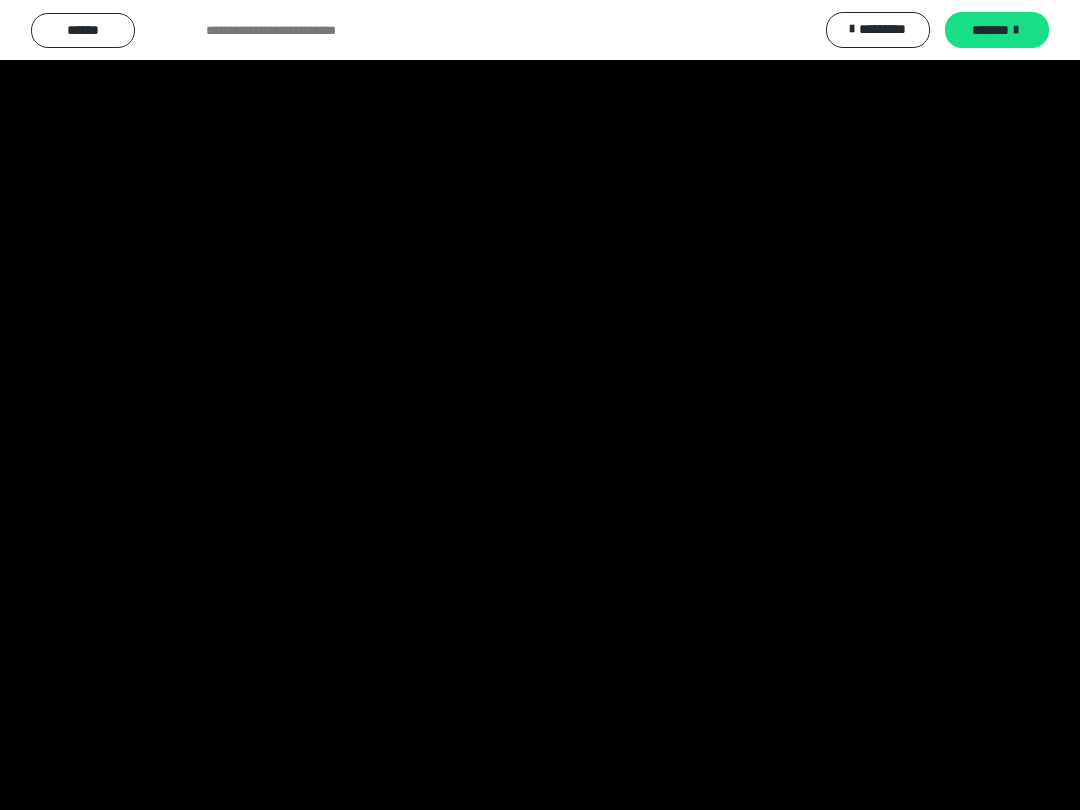 click at bounding box center (540, 405) 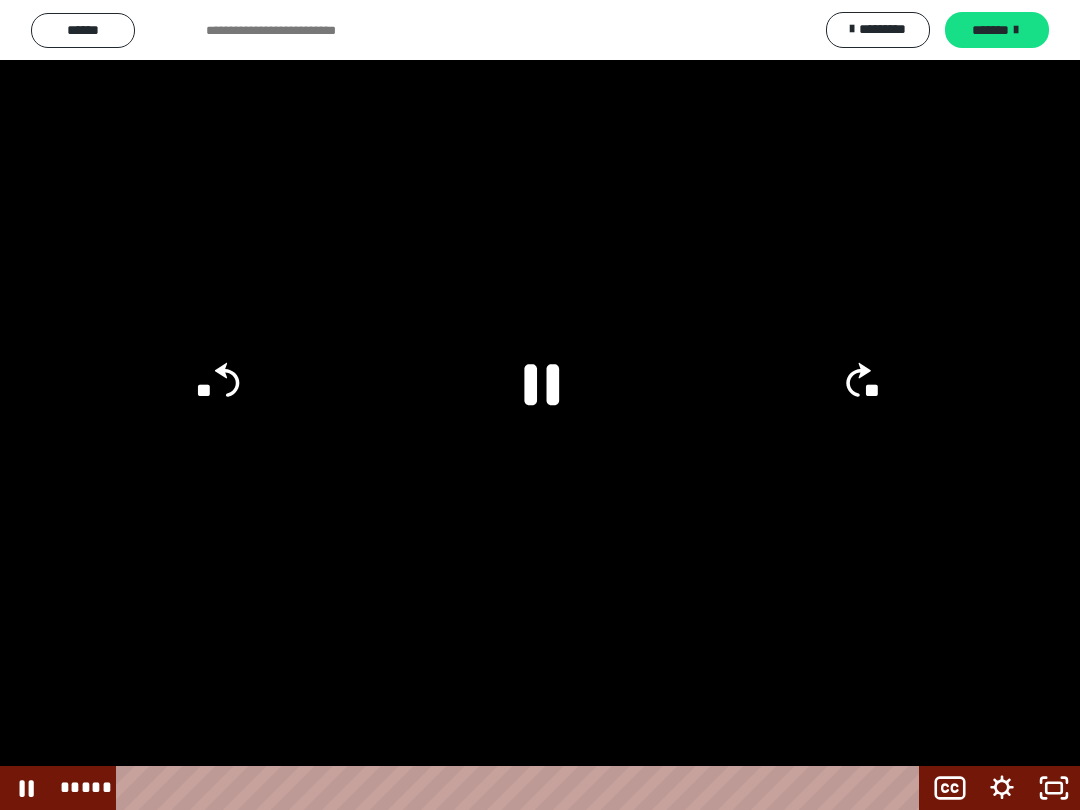 click 